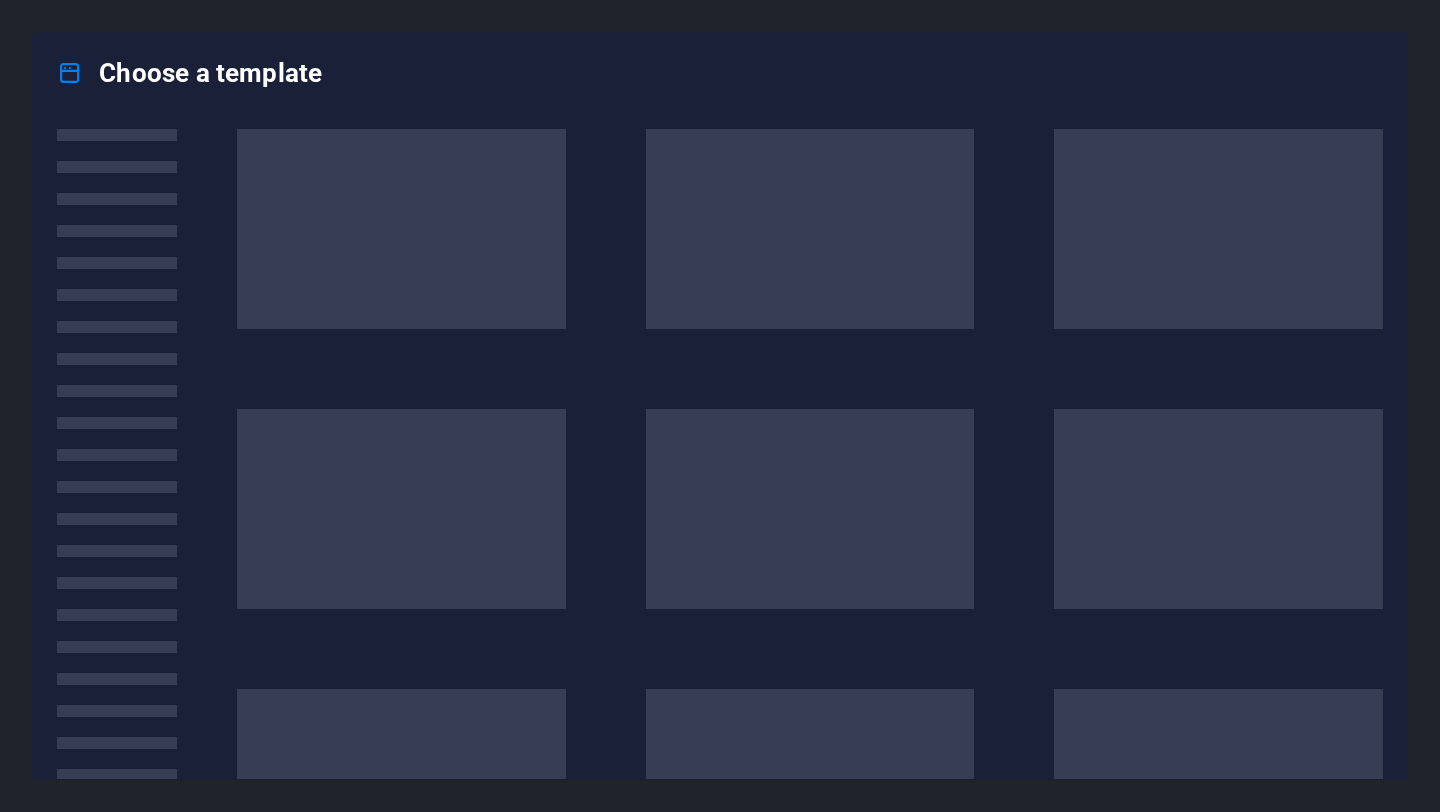 scroll, scrollTop: 0, scrollLeft: 0, axis: both 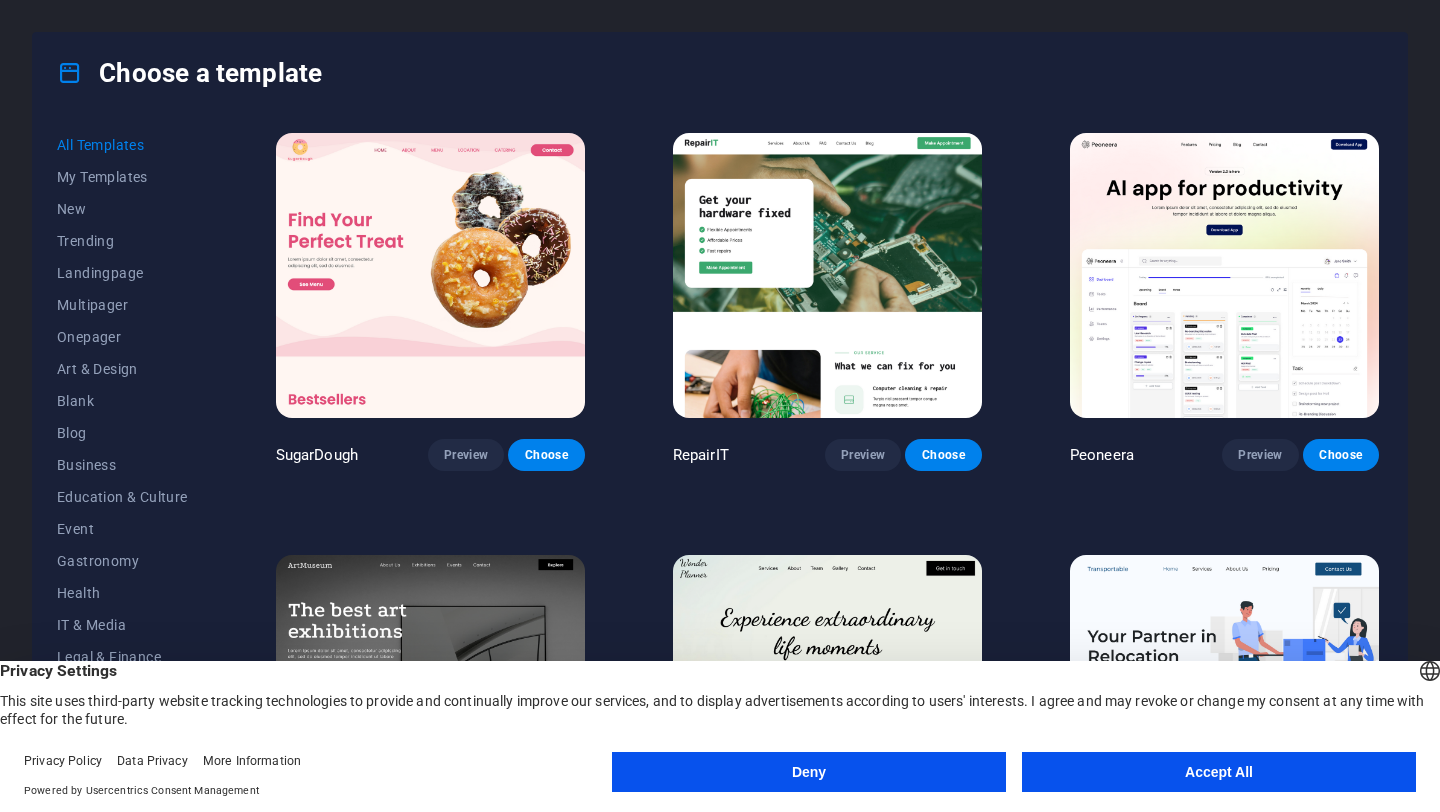 click on "Accept All" at bounding box center (1219, 772) 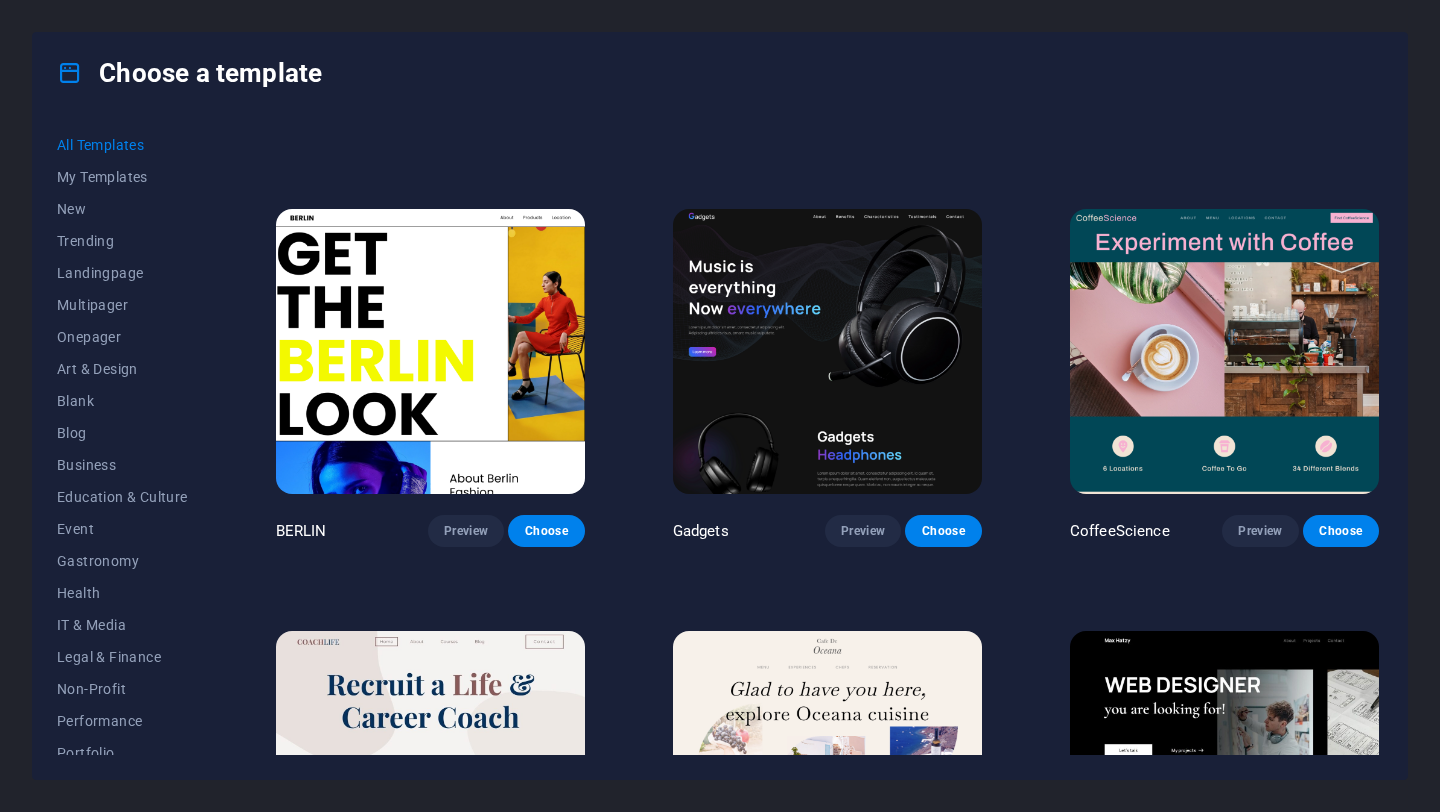 scroll, scrollTop: 4555, scrollLeft: 0, axis: vertical 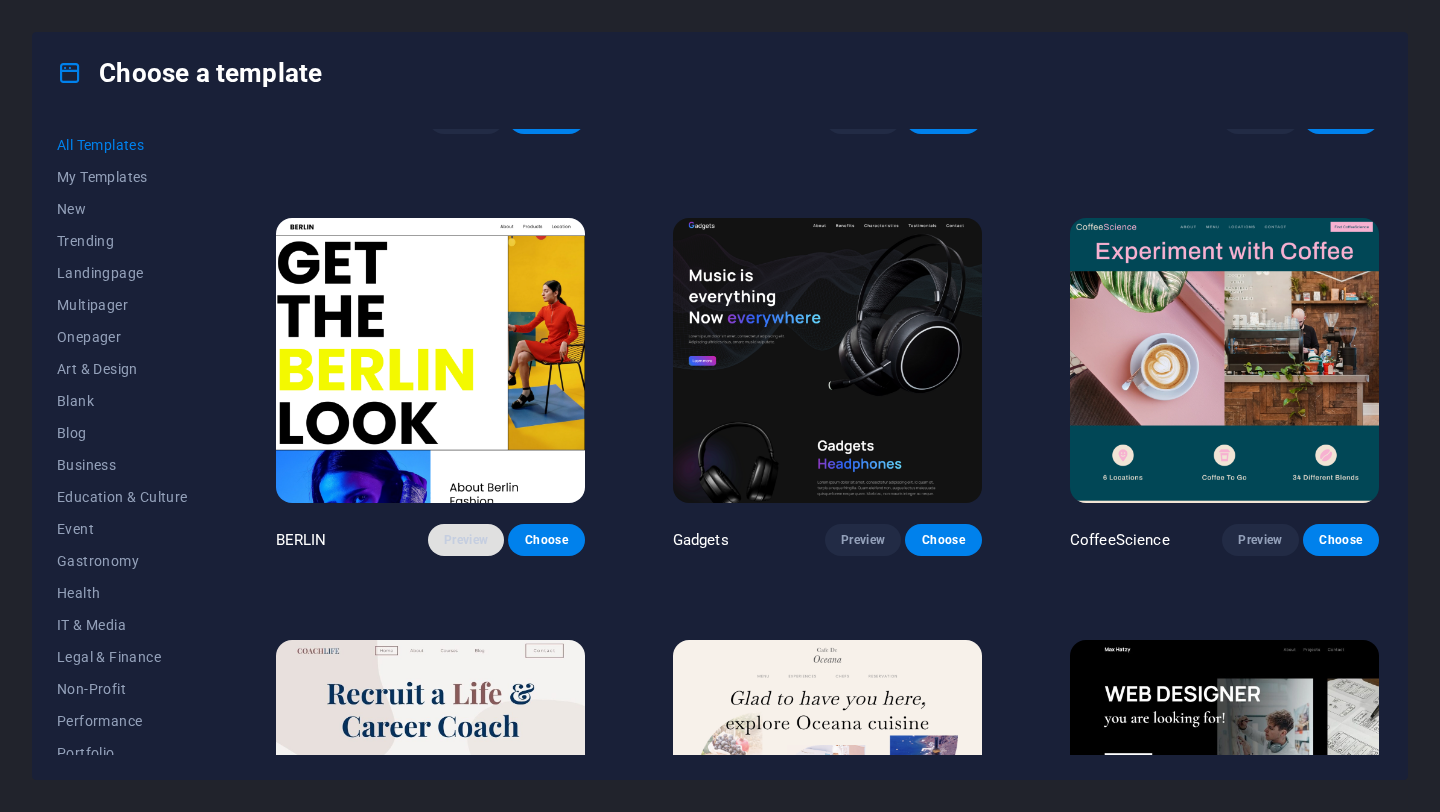 click on "Preview" at bounding box center [466, 540] 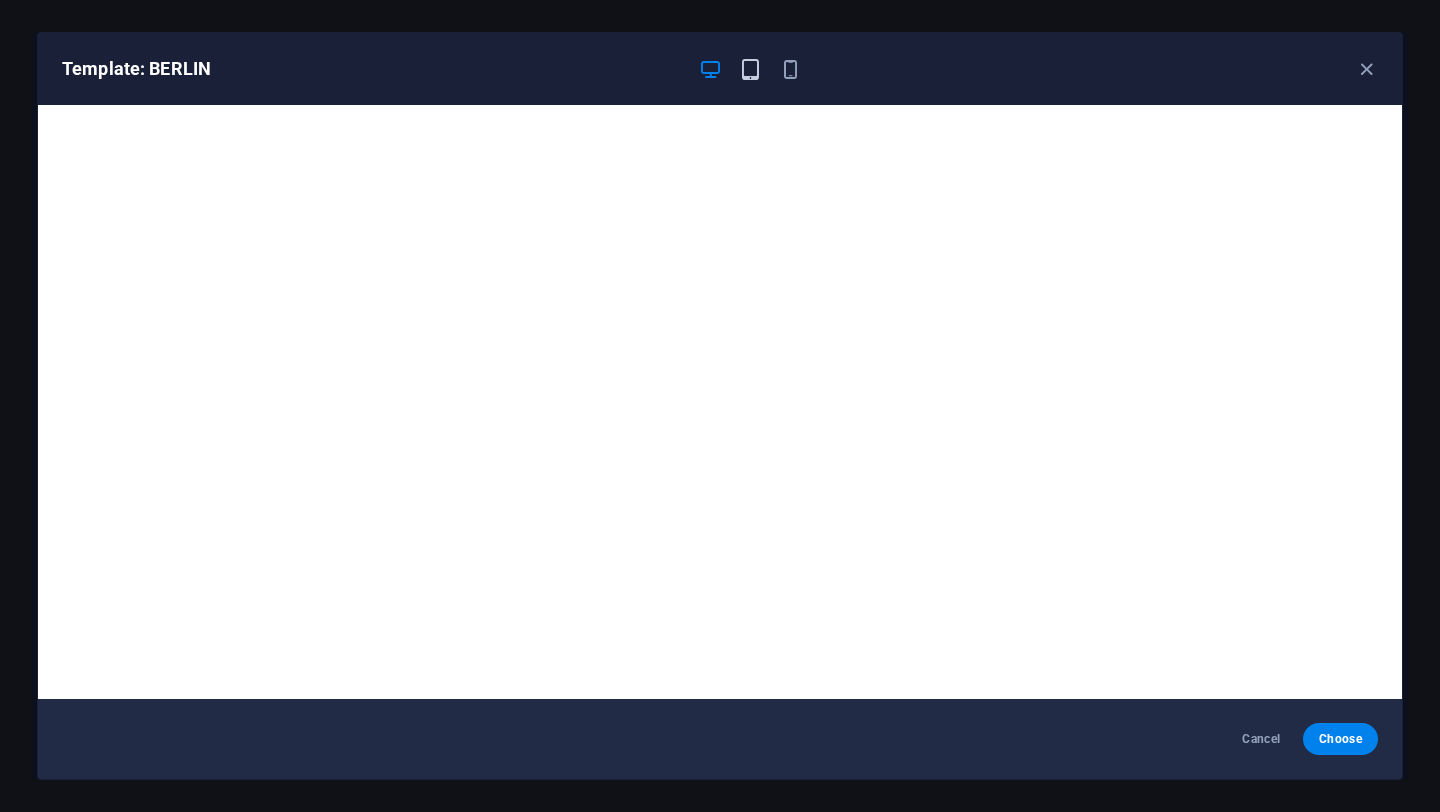 click at bounding box center [750, 69] 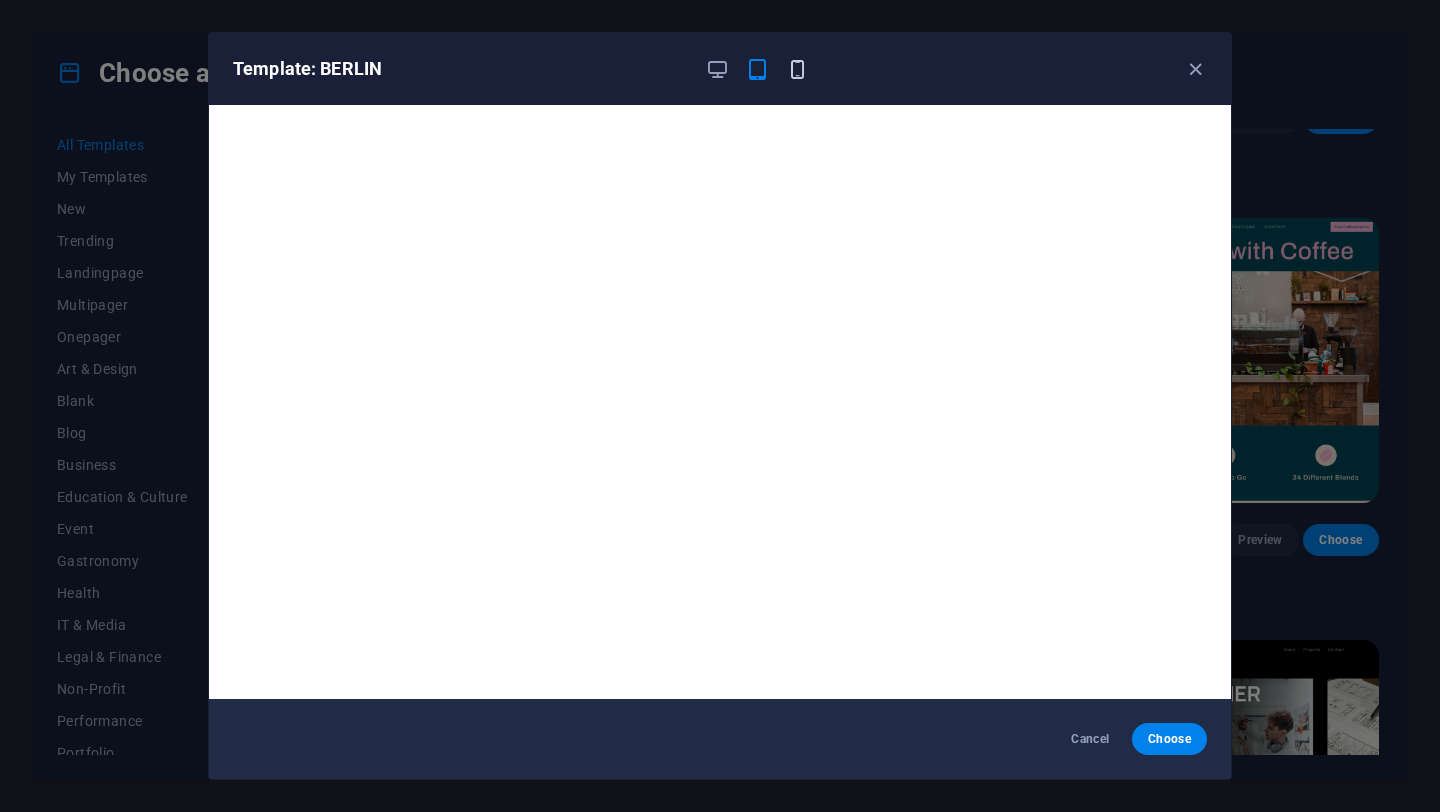 click at bounding box center (797, 69) 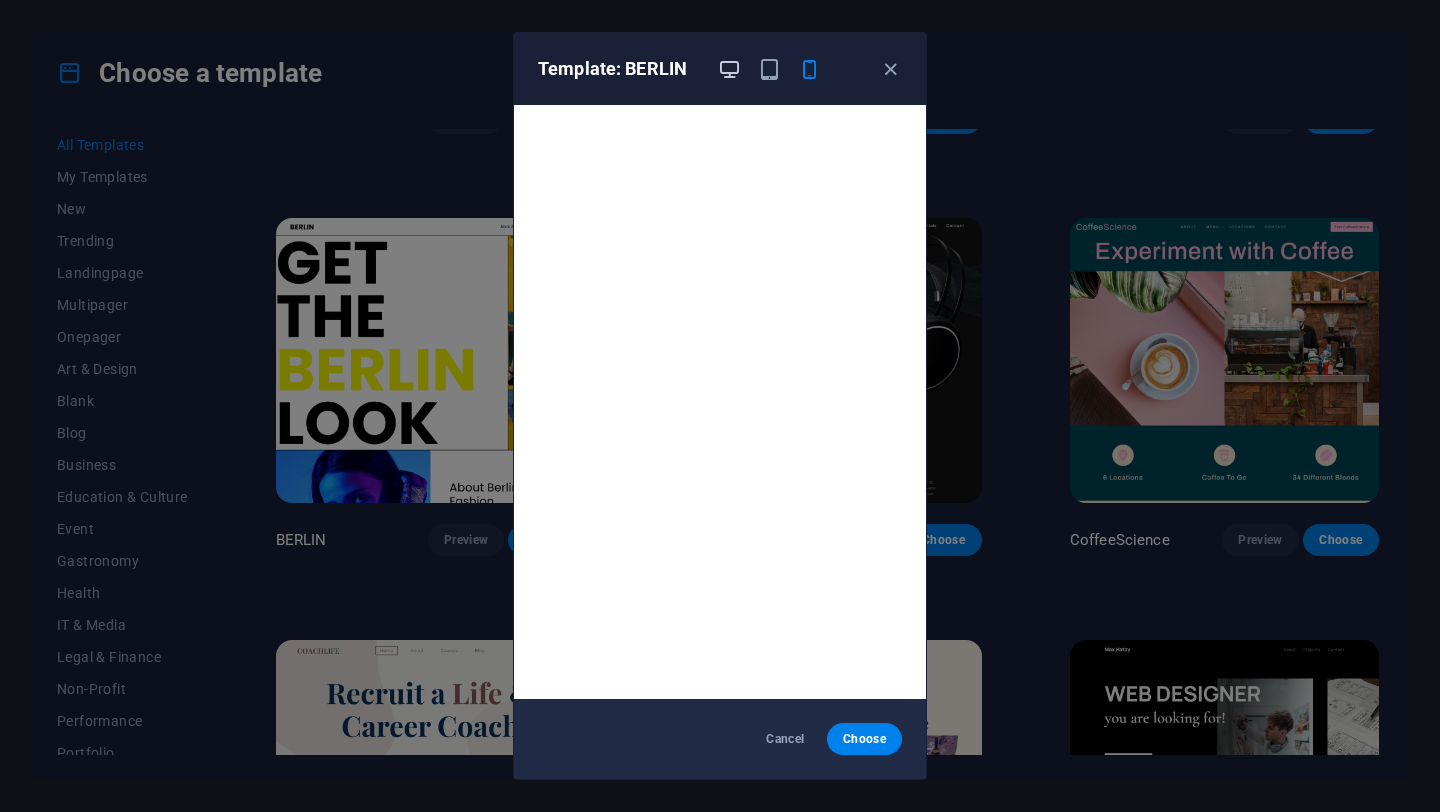 click at bounding box center (729, 69) 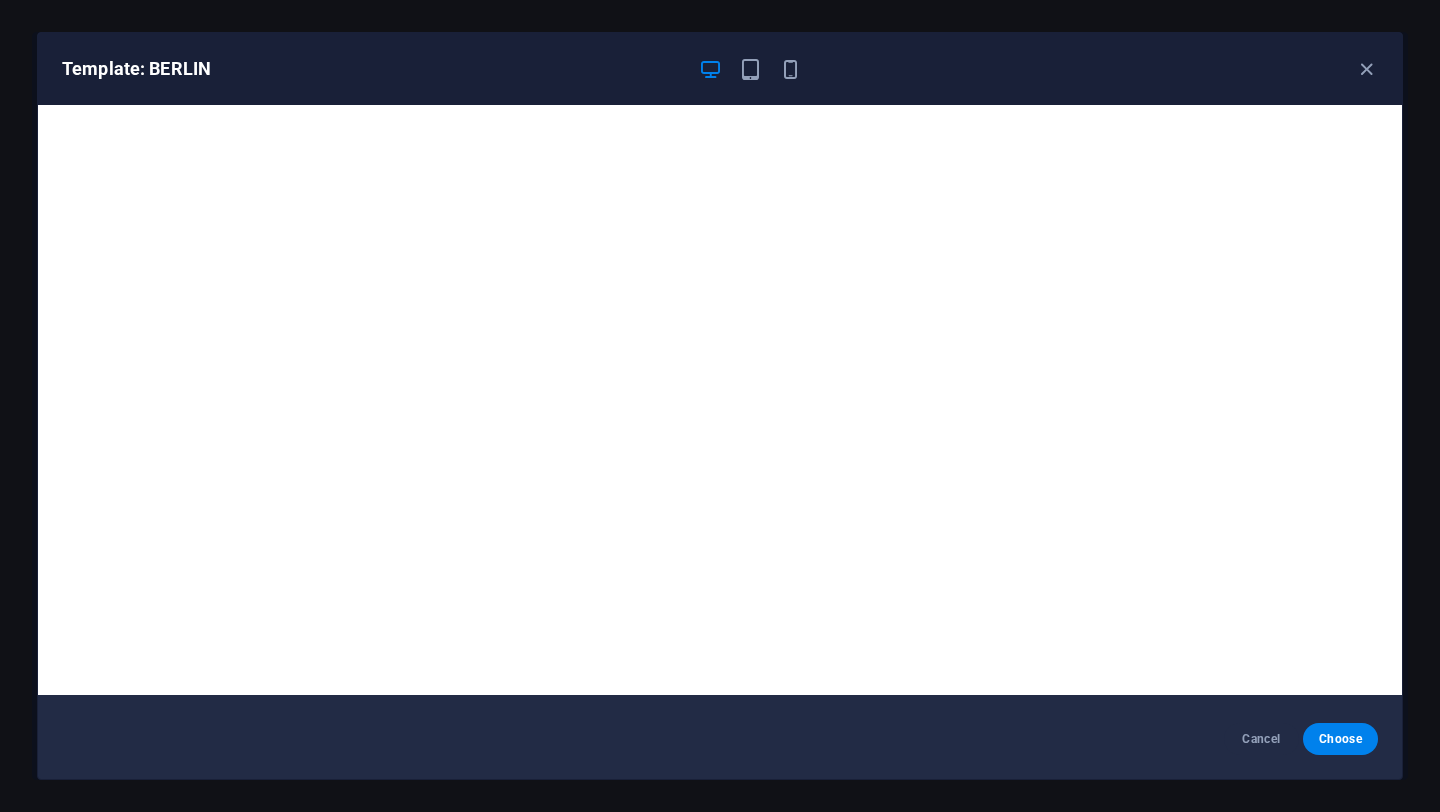 scroll, scrollTop: 0, scrollLeft: 0, axis: both 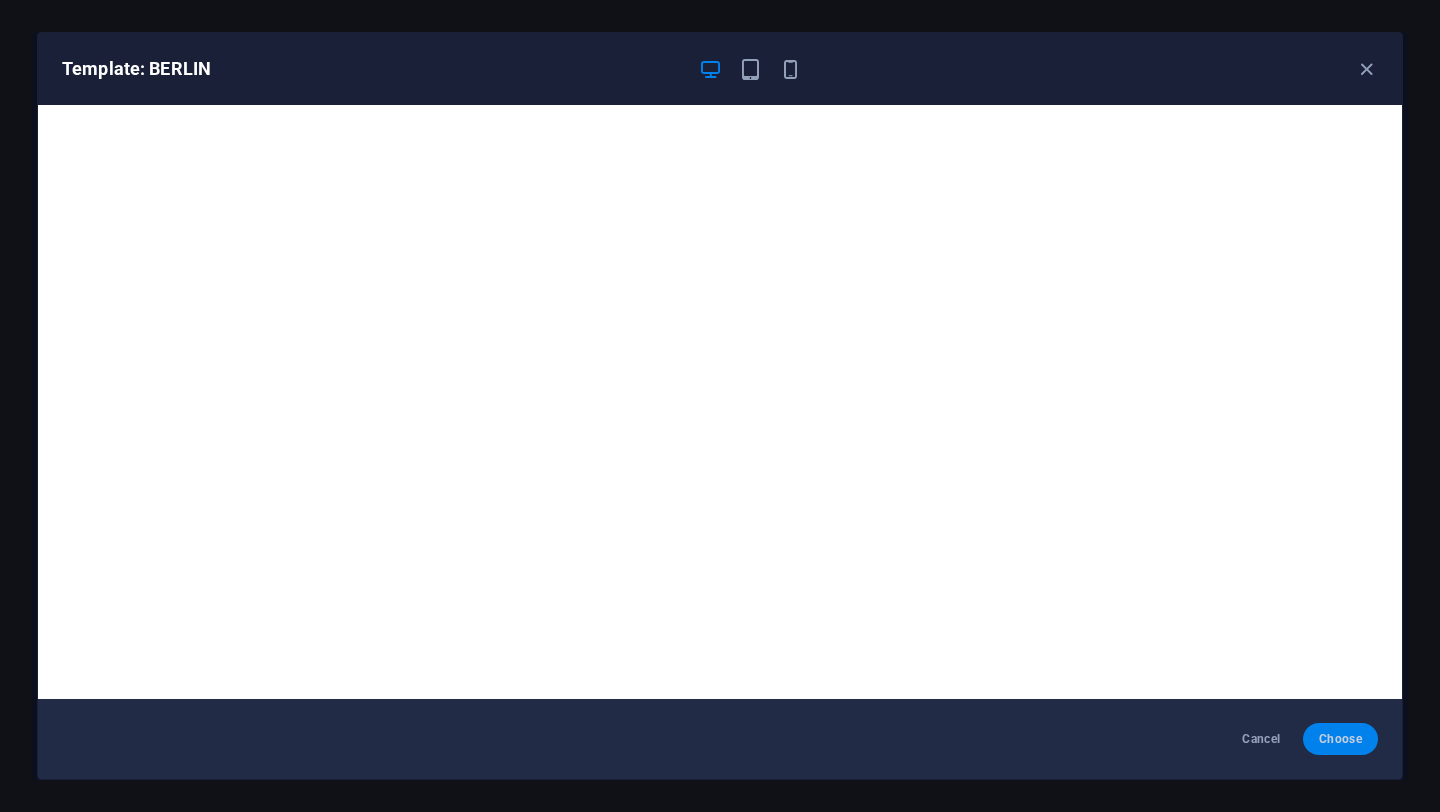 click on "Choose" at bounding box center [1340, 739] 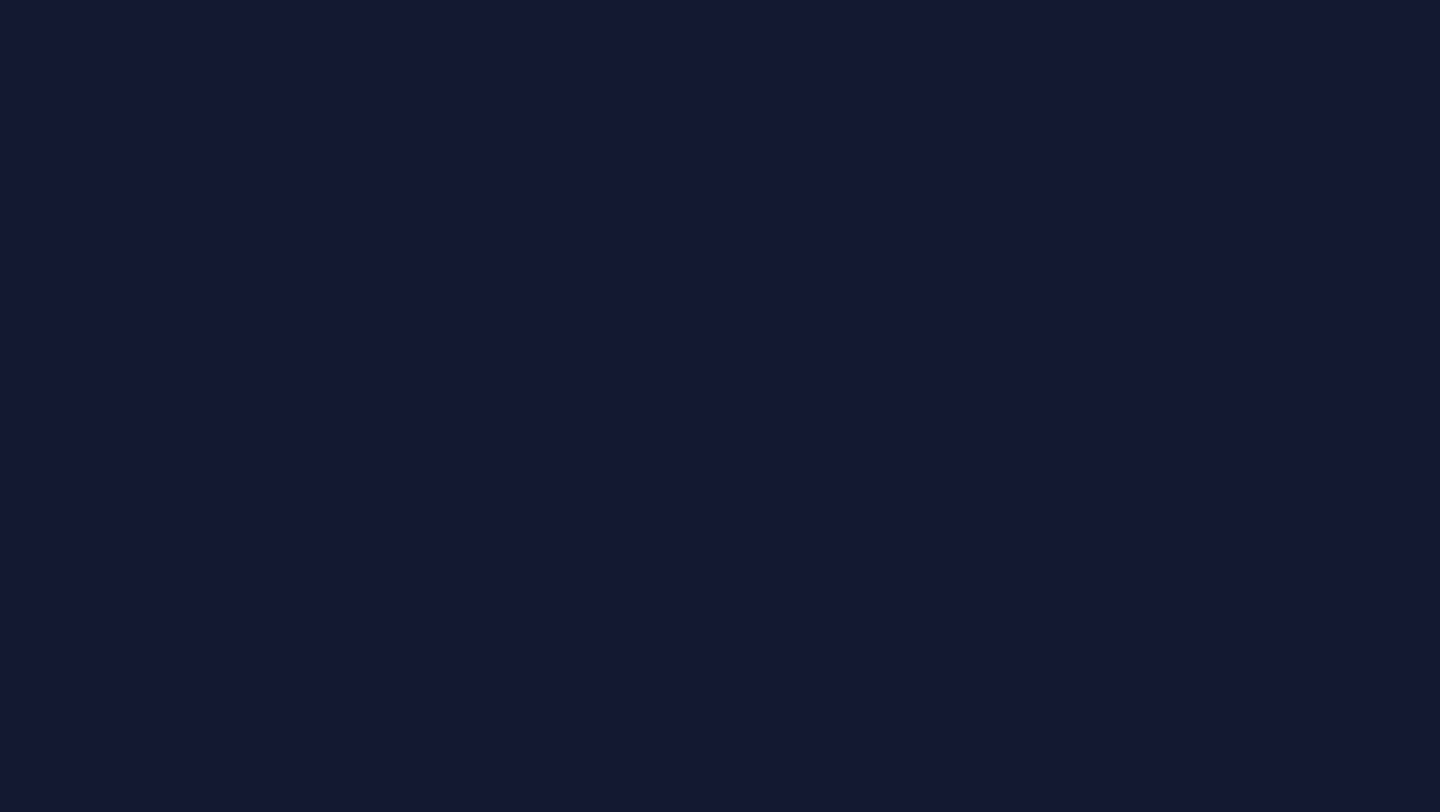 scroll, scrollTop: 0, scrollLeft: 0, axis: both 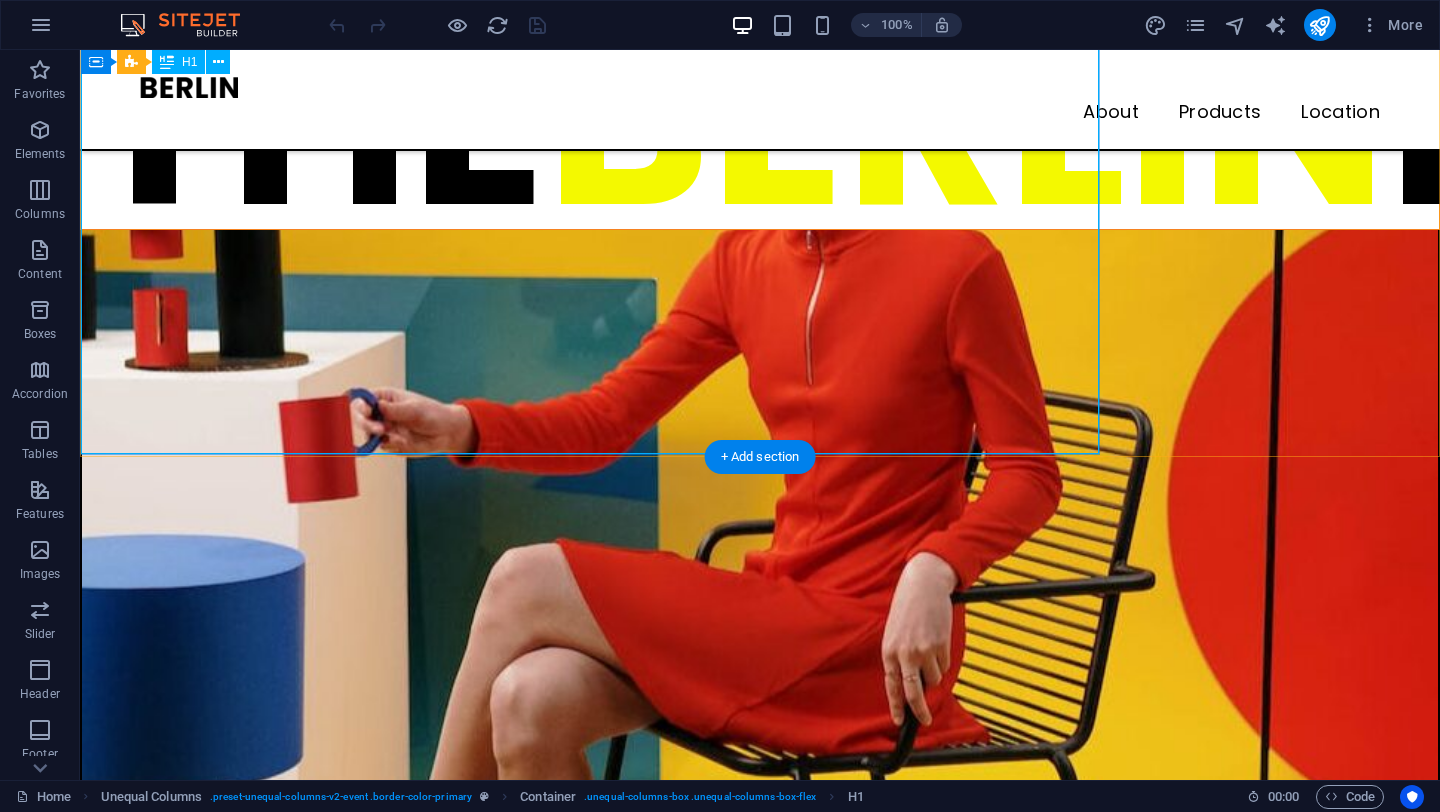 click on "GET THE  [CITY]  LOOK" at bounding box center [760, 4] 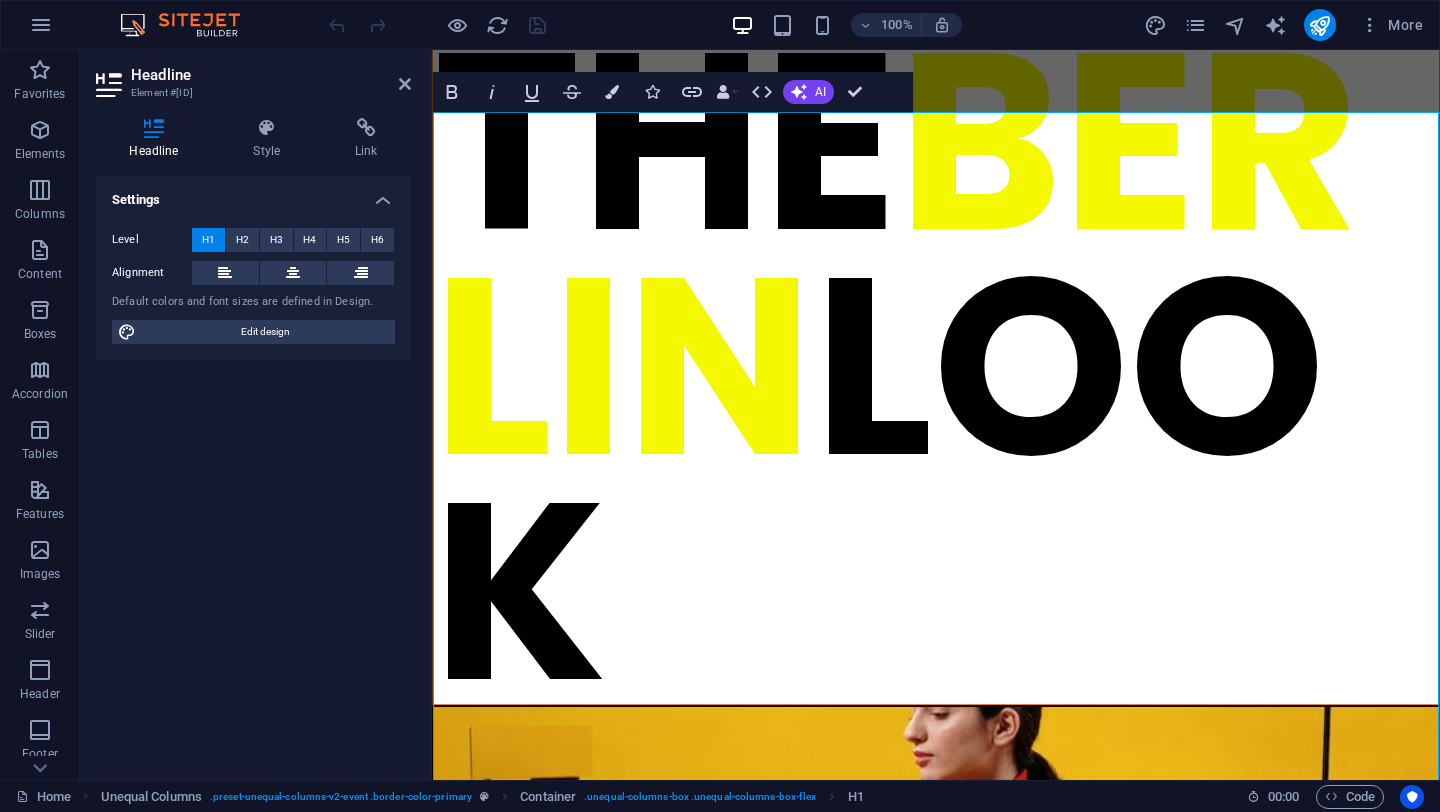 scroll, scrollTop: 14, scrollLeft: 0, axis: vertical 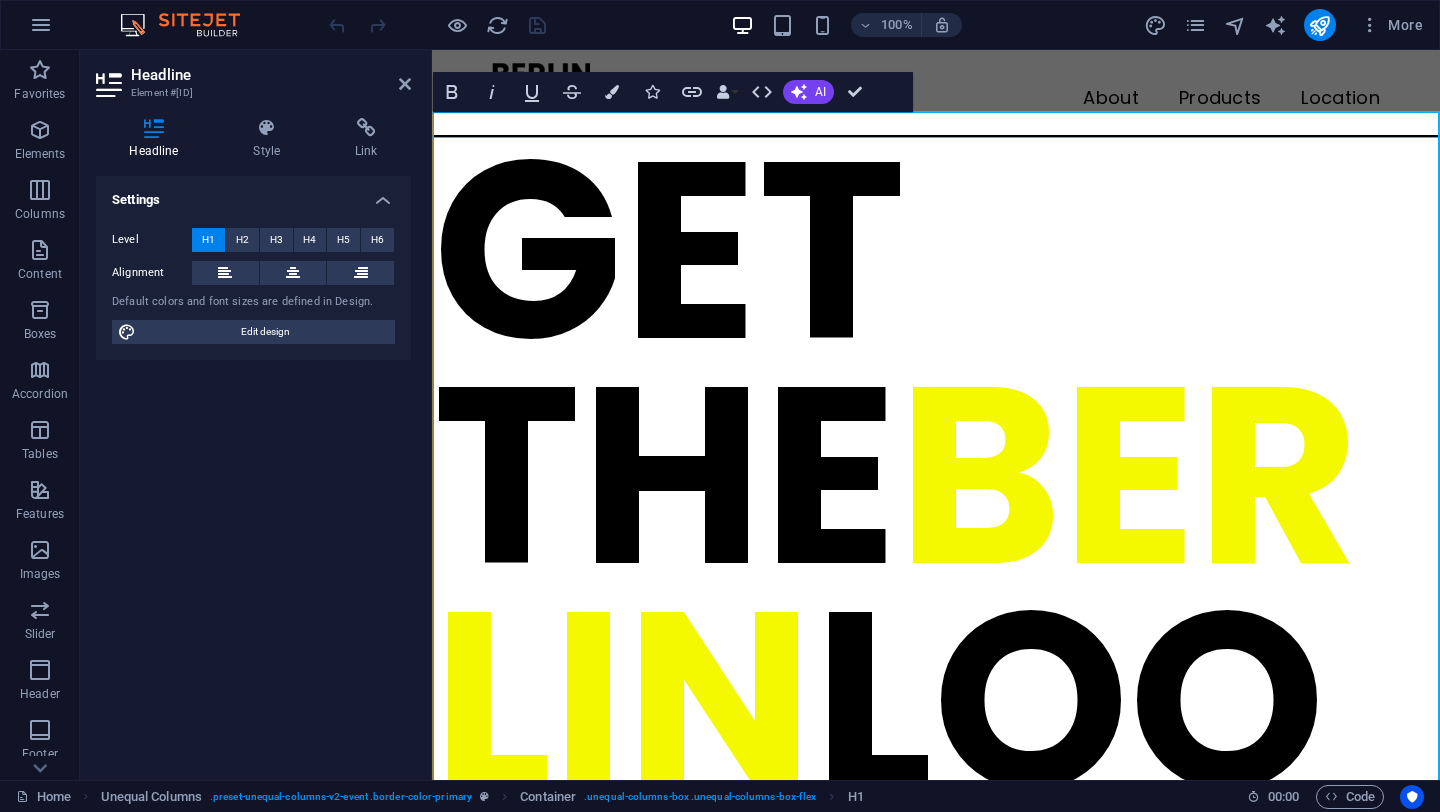 click on "GET THE  [CITY]  LOOK" at bounding box center [936, 588] 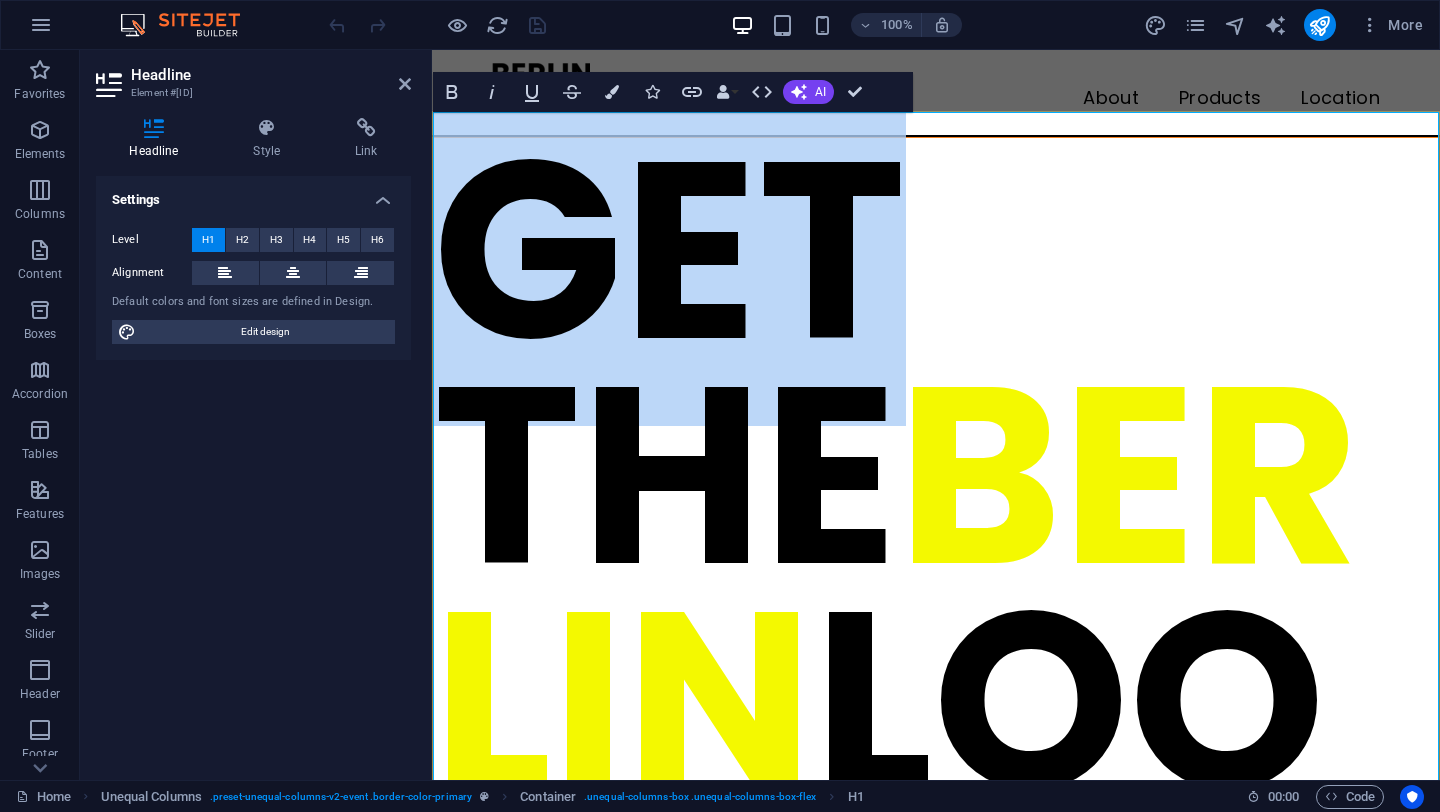 click on "GET THE  [CITY]  LOOK" at bounding box center [936, 588] 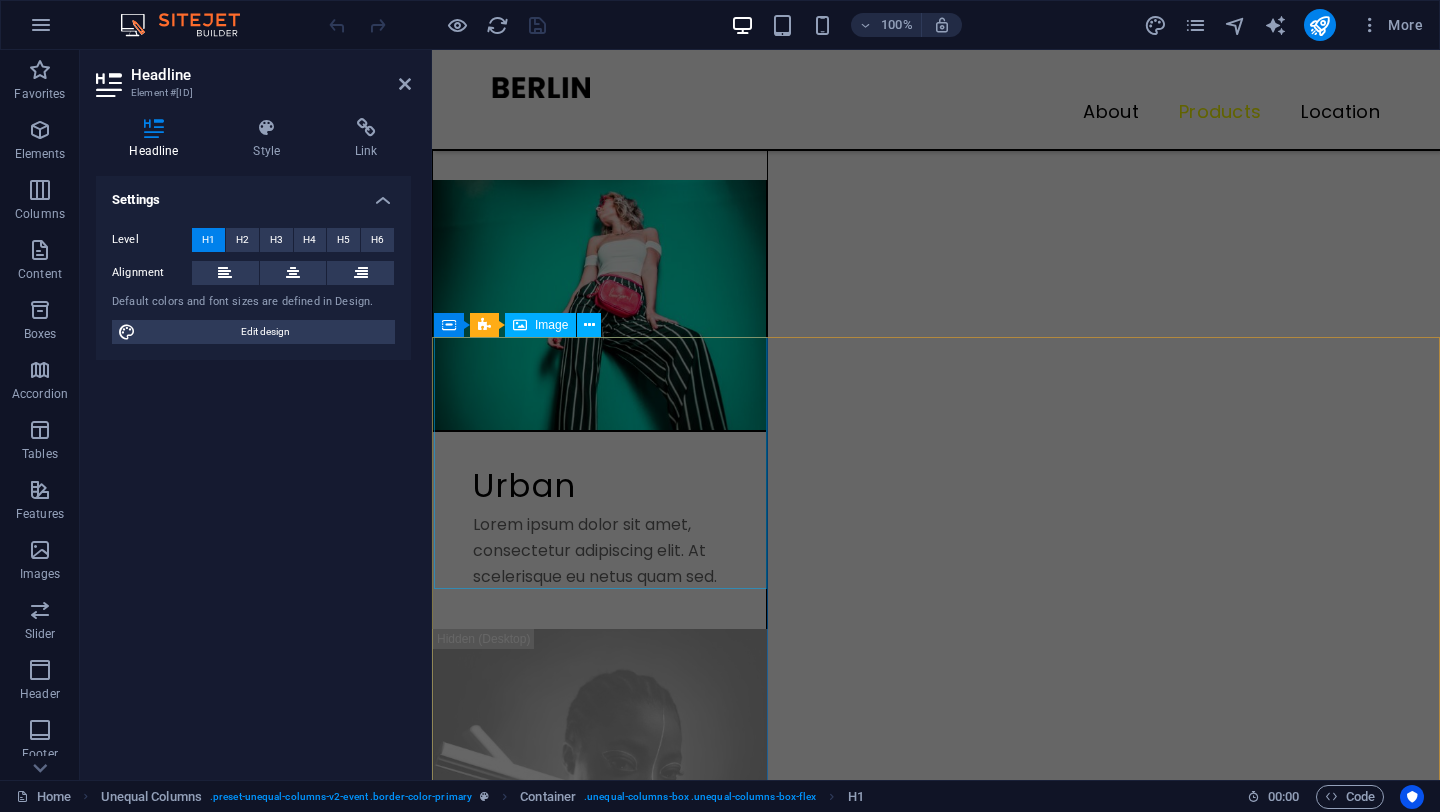 scroll, scrollTop: 3429, scrollLeft: 0, axis: vertical 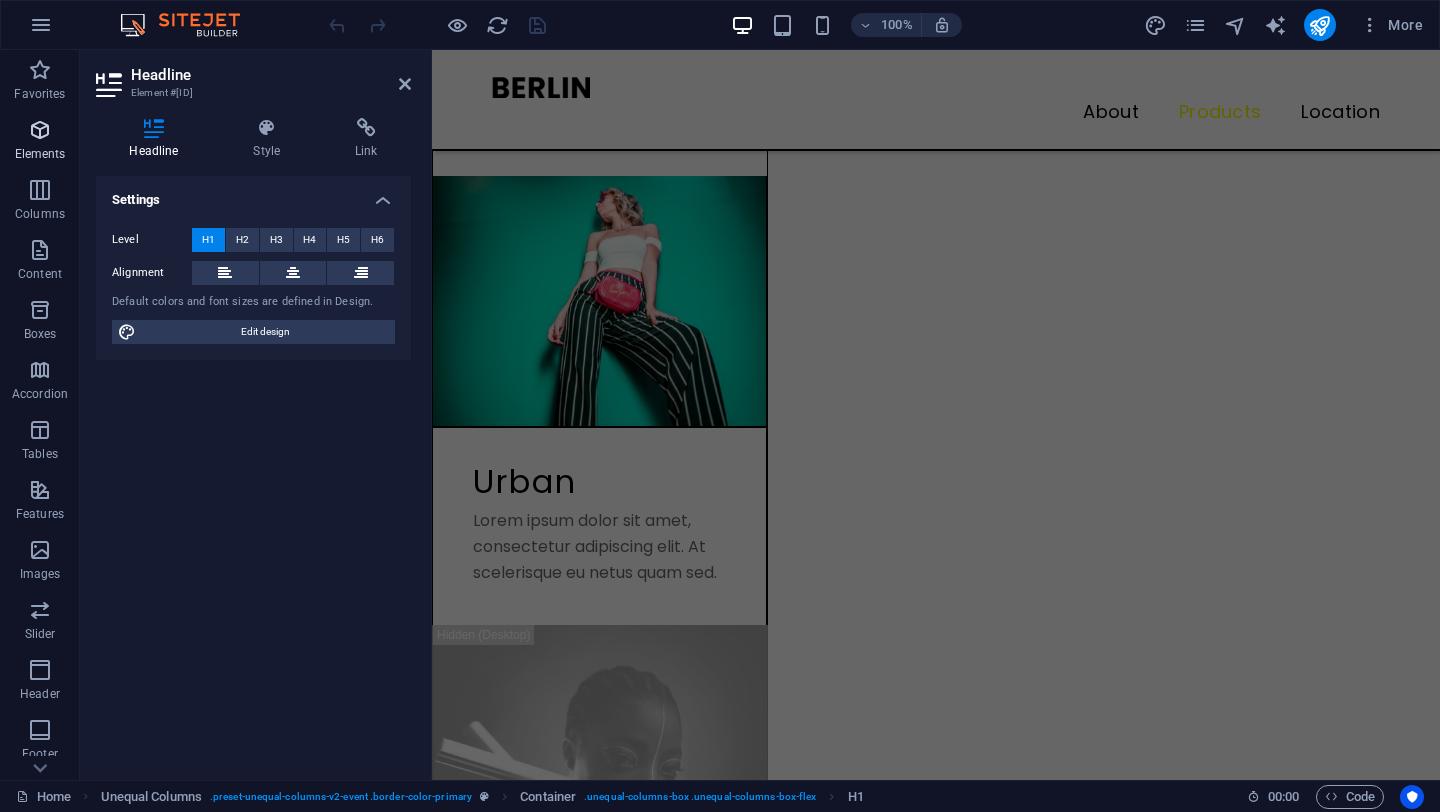 click on "Elements" at bounding box center (40, 142) 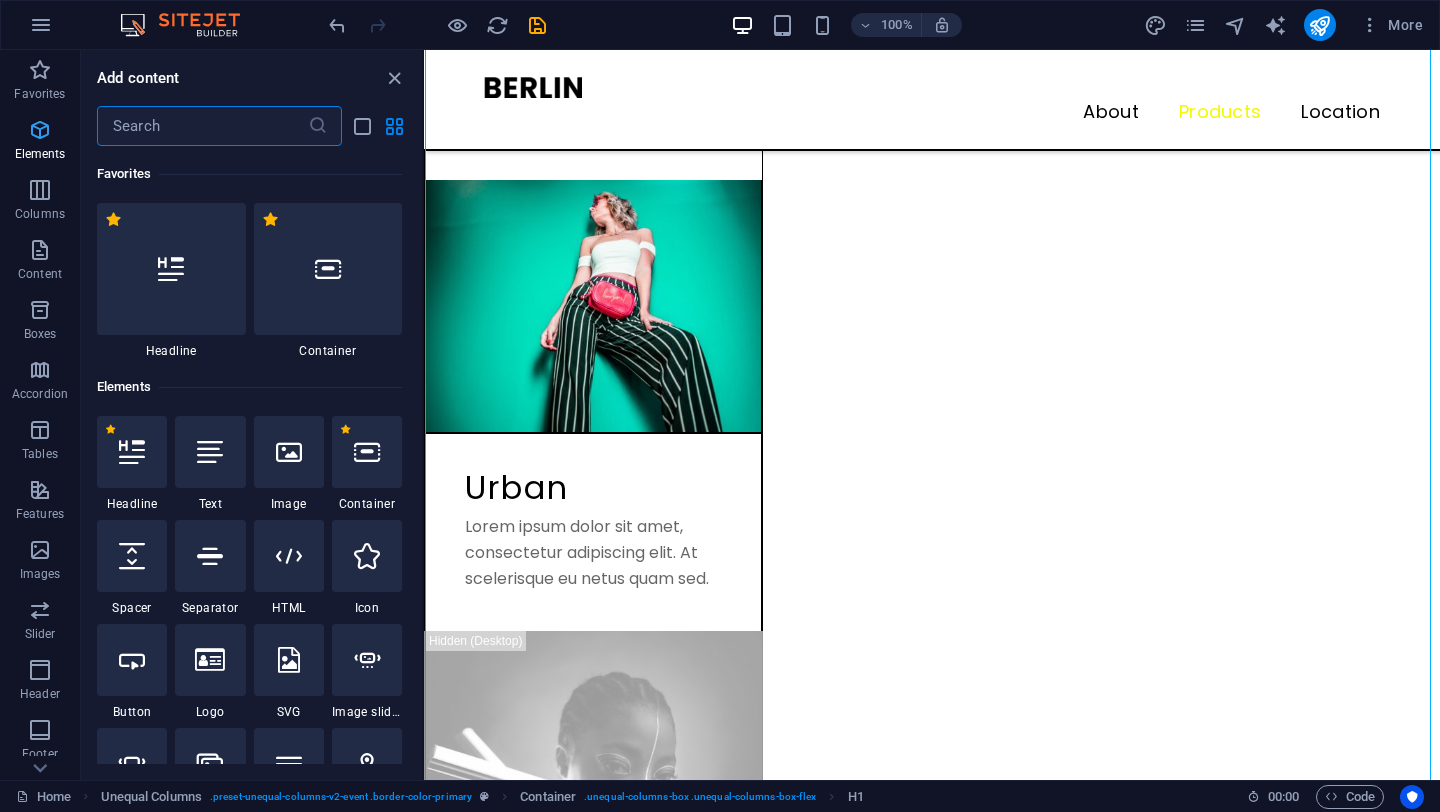 scroll, scrollTop: 162, scrollLeft: 0, axis: vertical 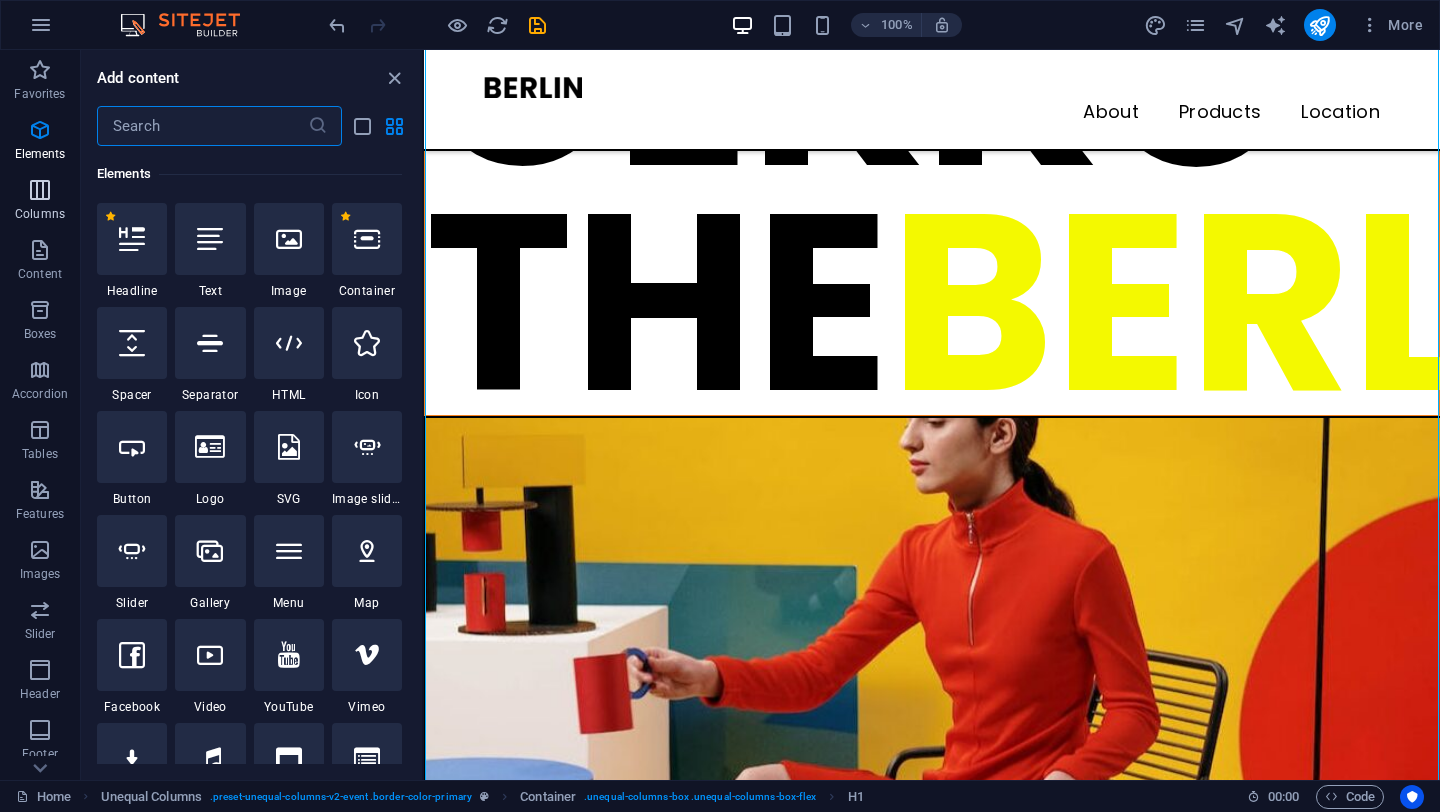 click at bounding box center [40, 190] 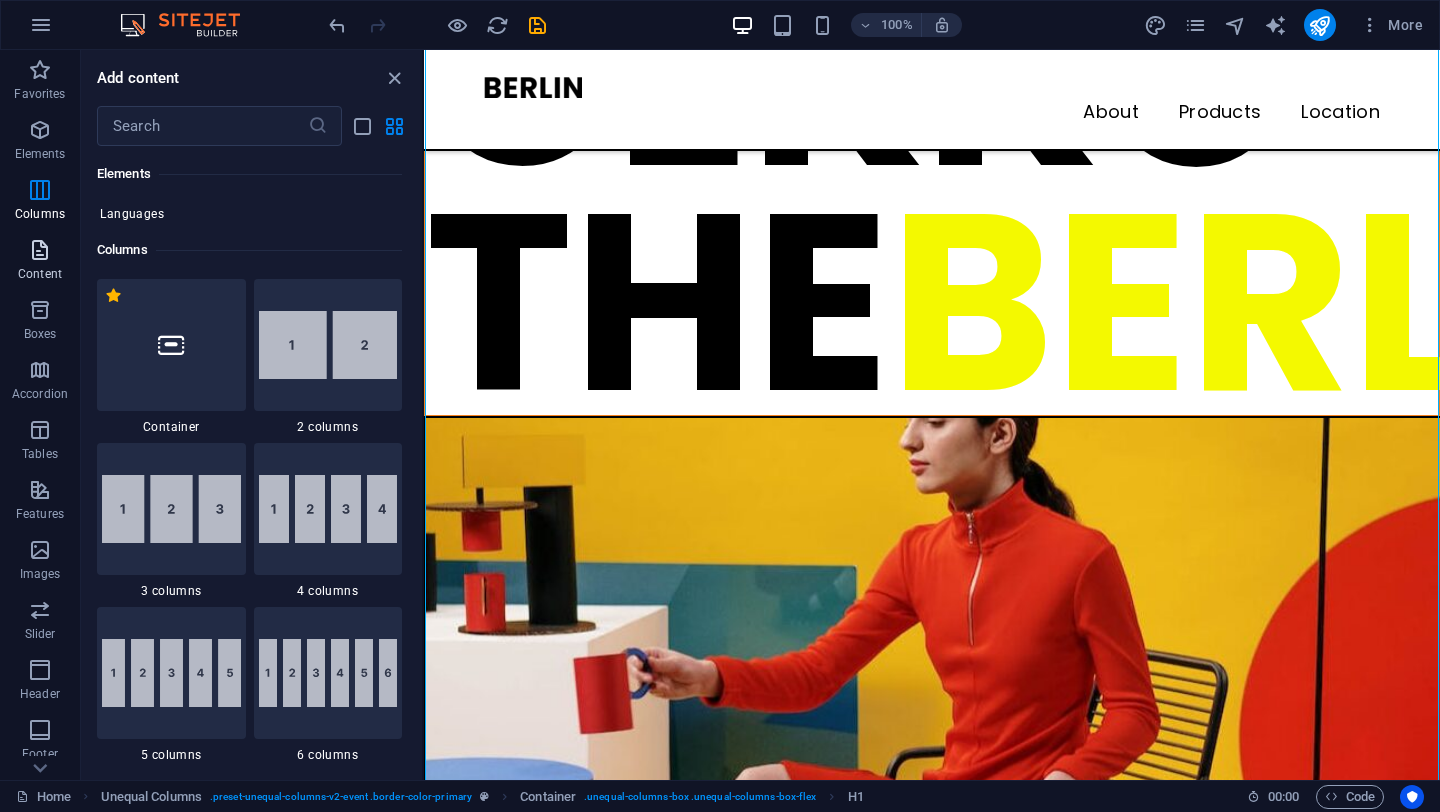 scroll, scrollTop: 990, scrollLeft: 0, axis: vertical 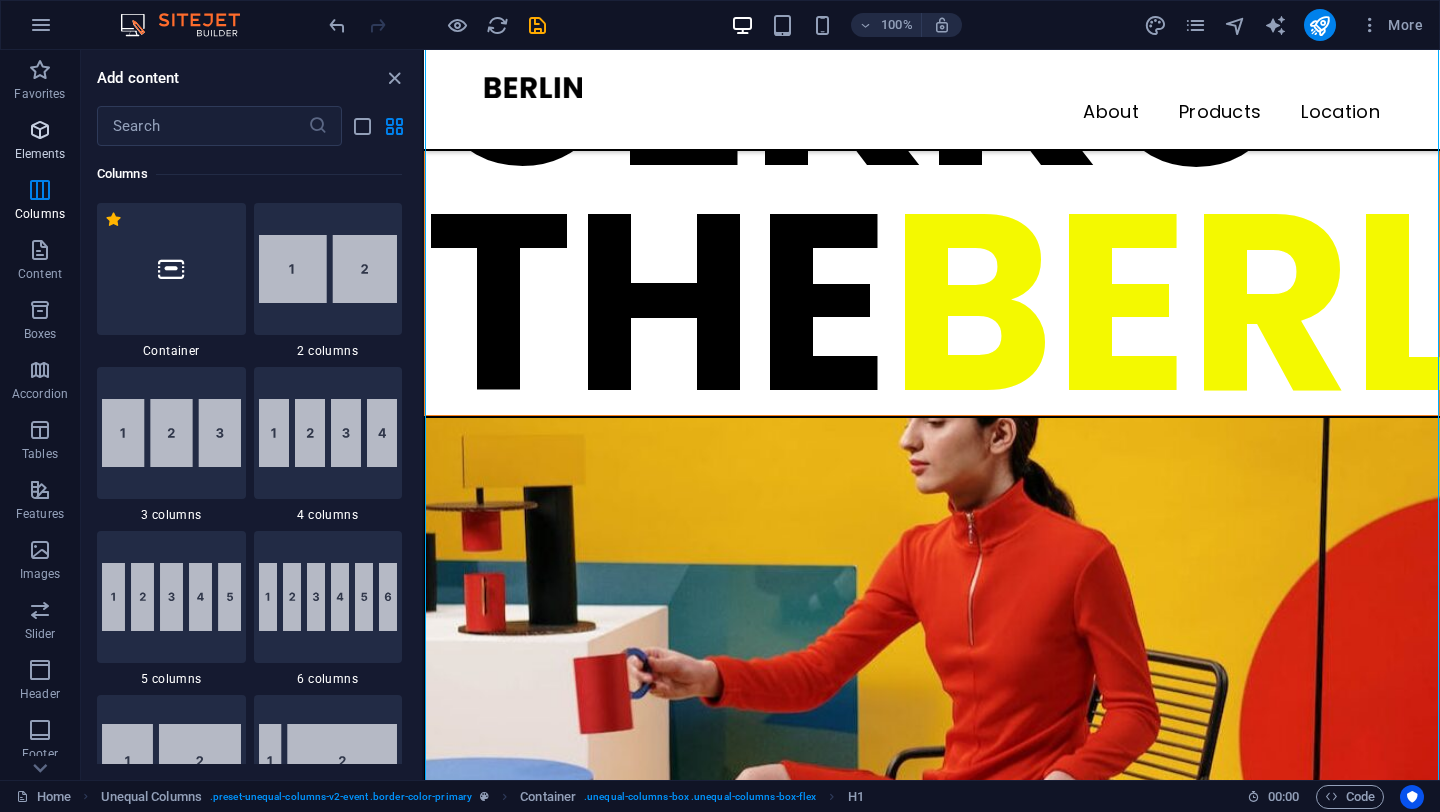 click at bounding box center (40, 130) 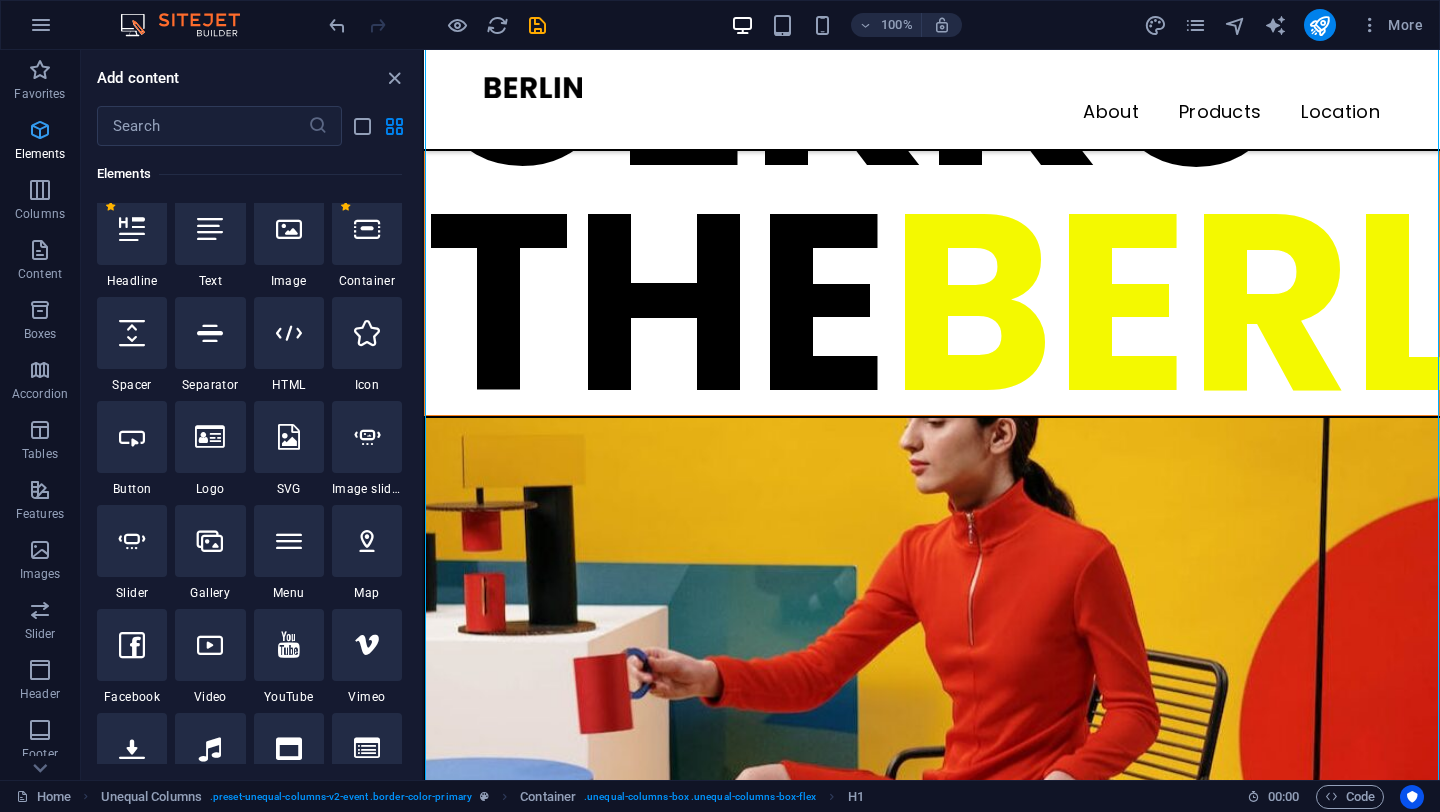 scroll, scrollTop: 213, scrollLeft: 0, axis: vertical 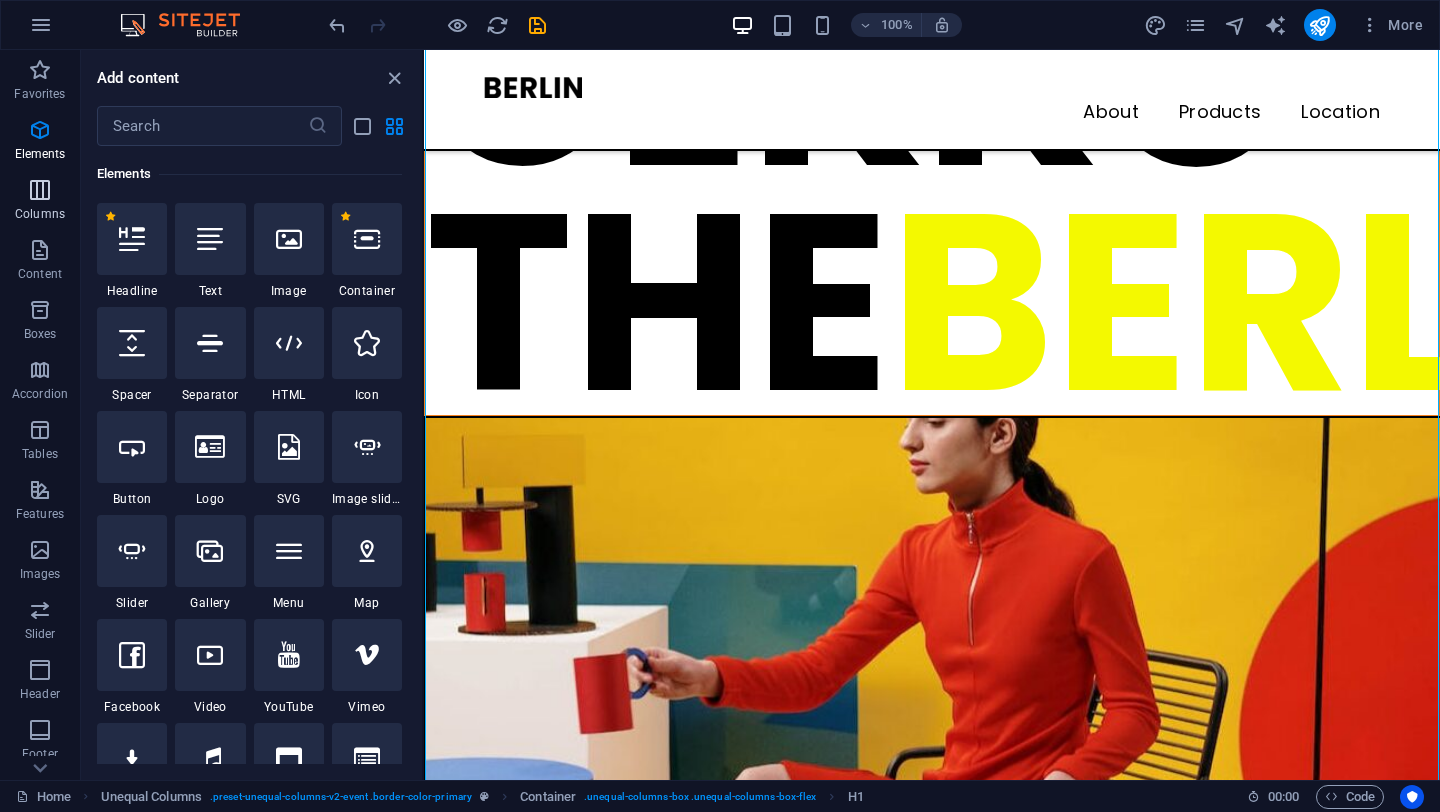 click at bounding box center [40, 190] 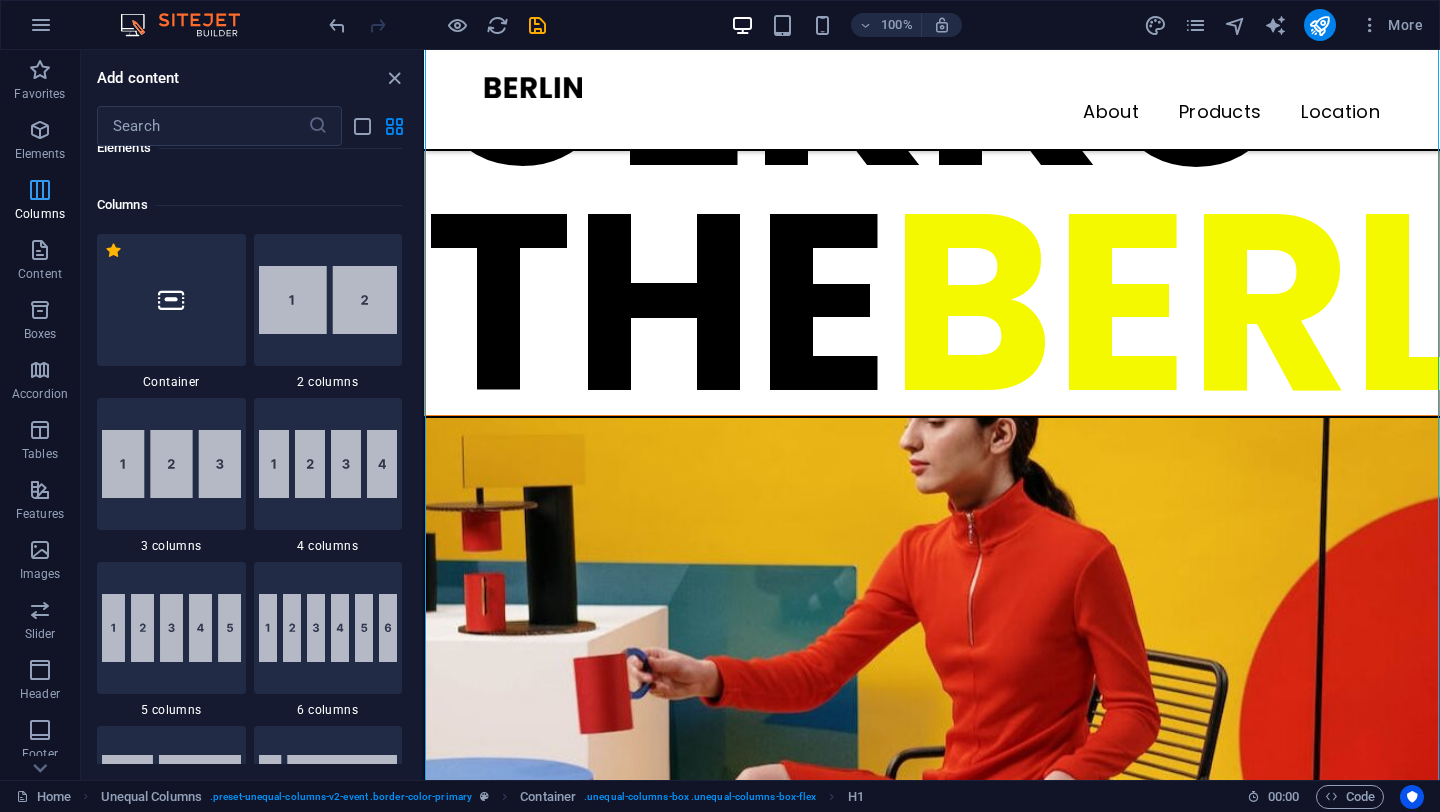 scroll, scrollTop: 990, scrollLeft: 0, axis: vertical 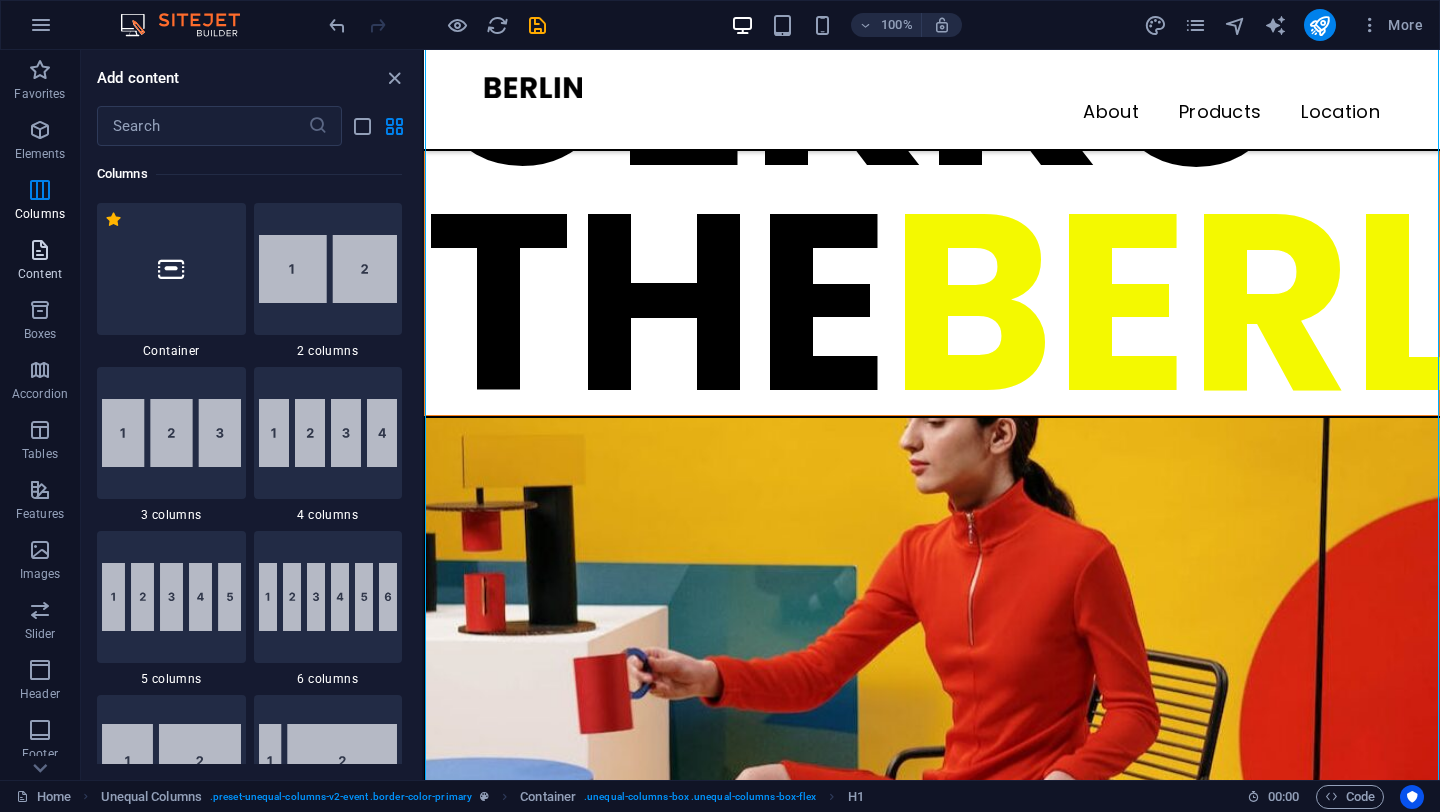 click on "Content" at bounding box center (40, 260) 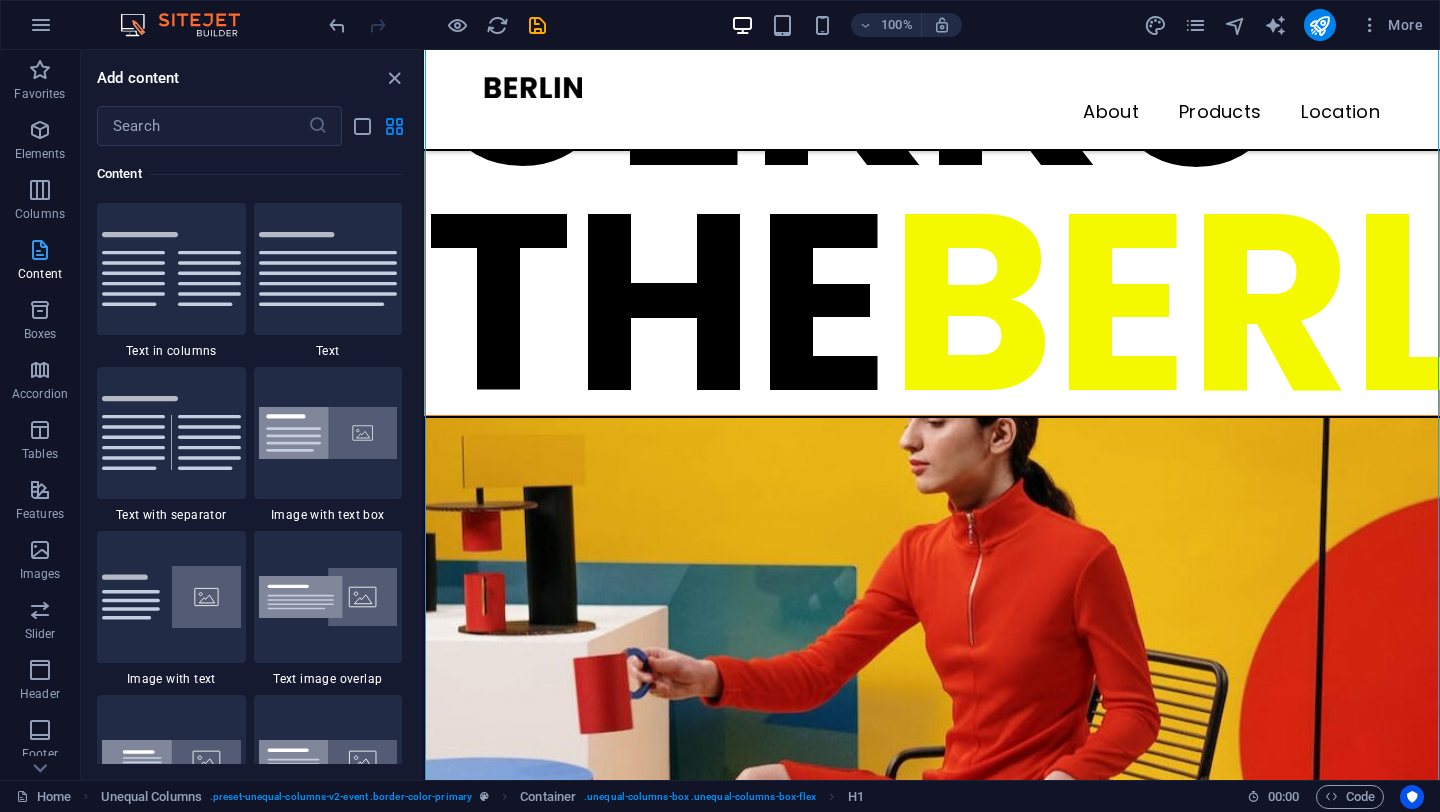 scroll, scrollTop: 3499, scrollLeft: 0, axis: vertical 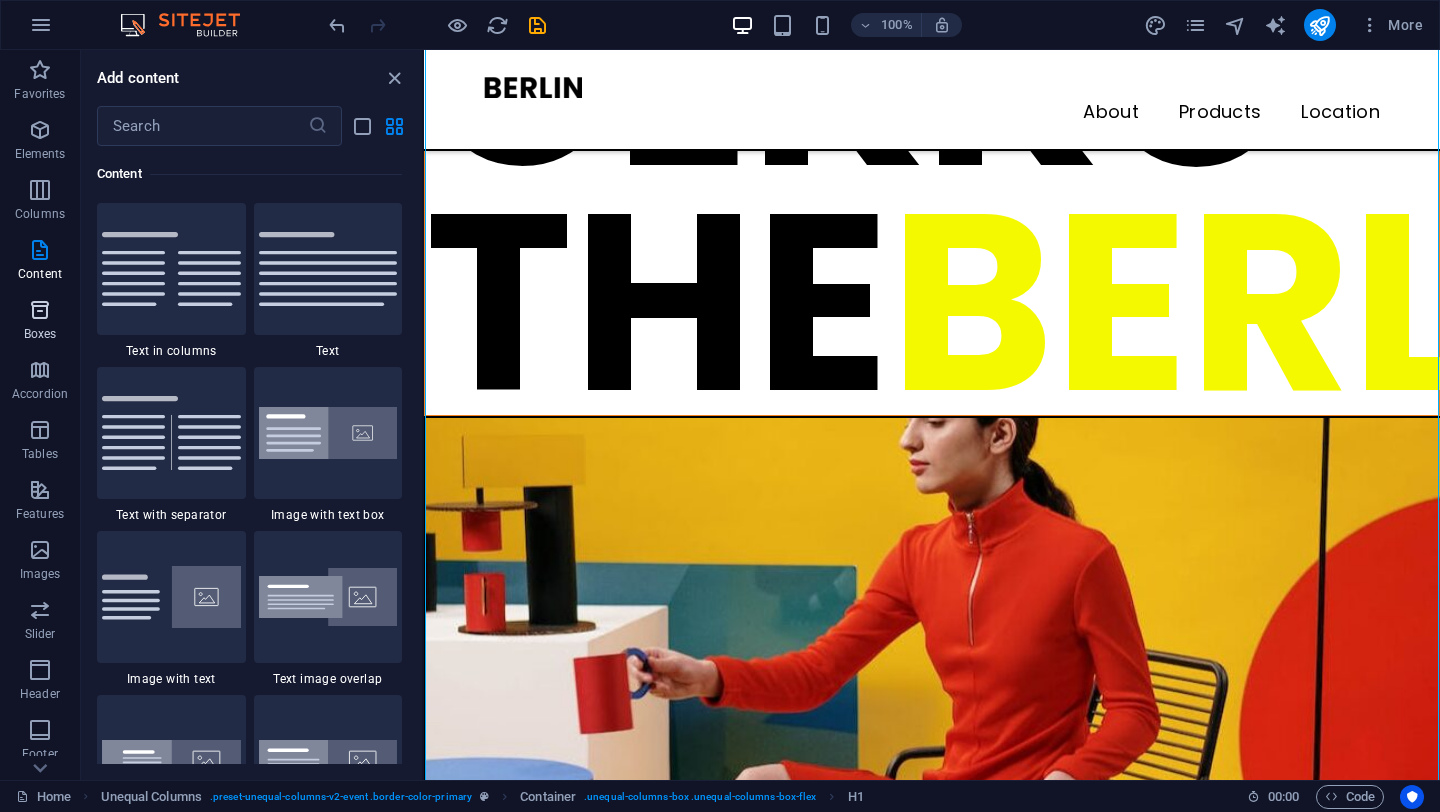 click at bounding box center [40, 310] 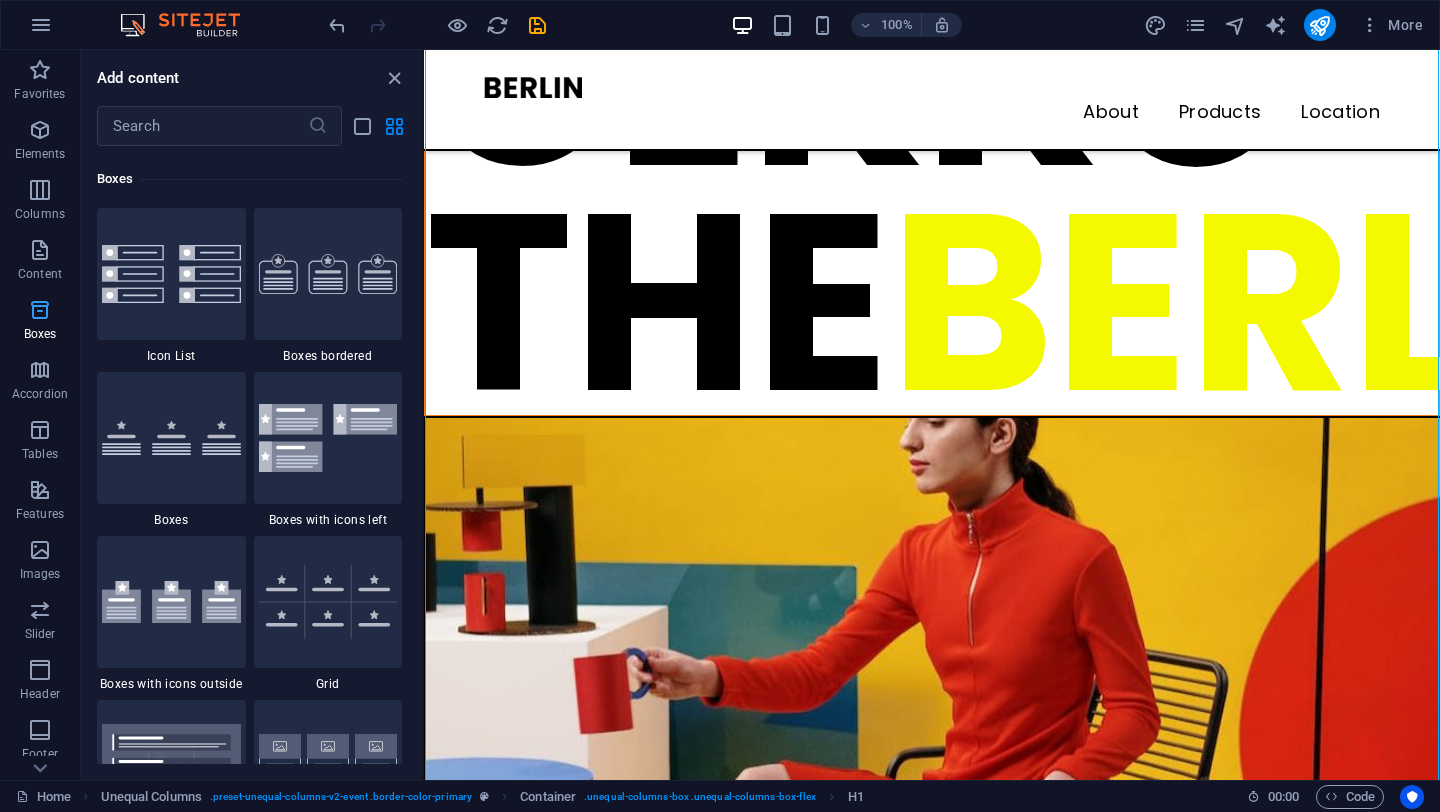 scroll, scrollTop: 5516, scrollLeft: 0, axis: vertical 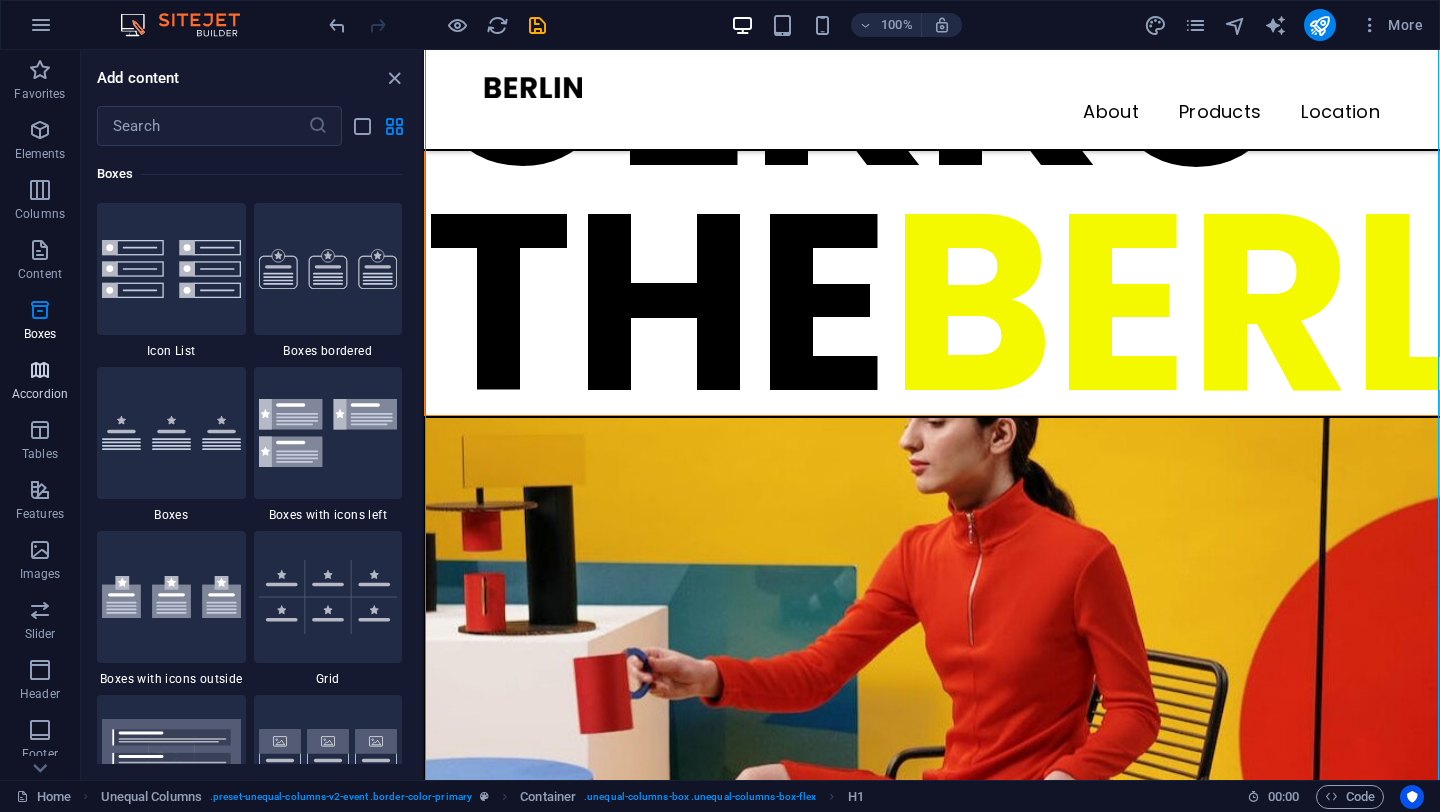 click on "Accordion" at bounding box center (40, 382) 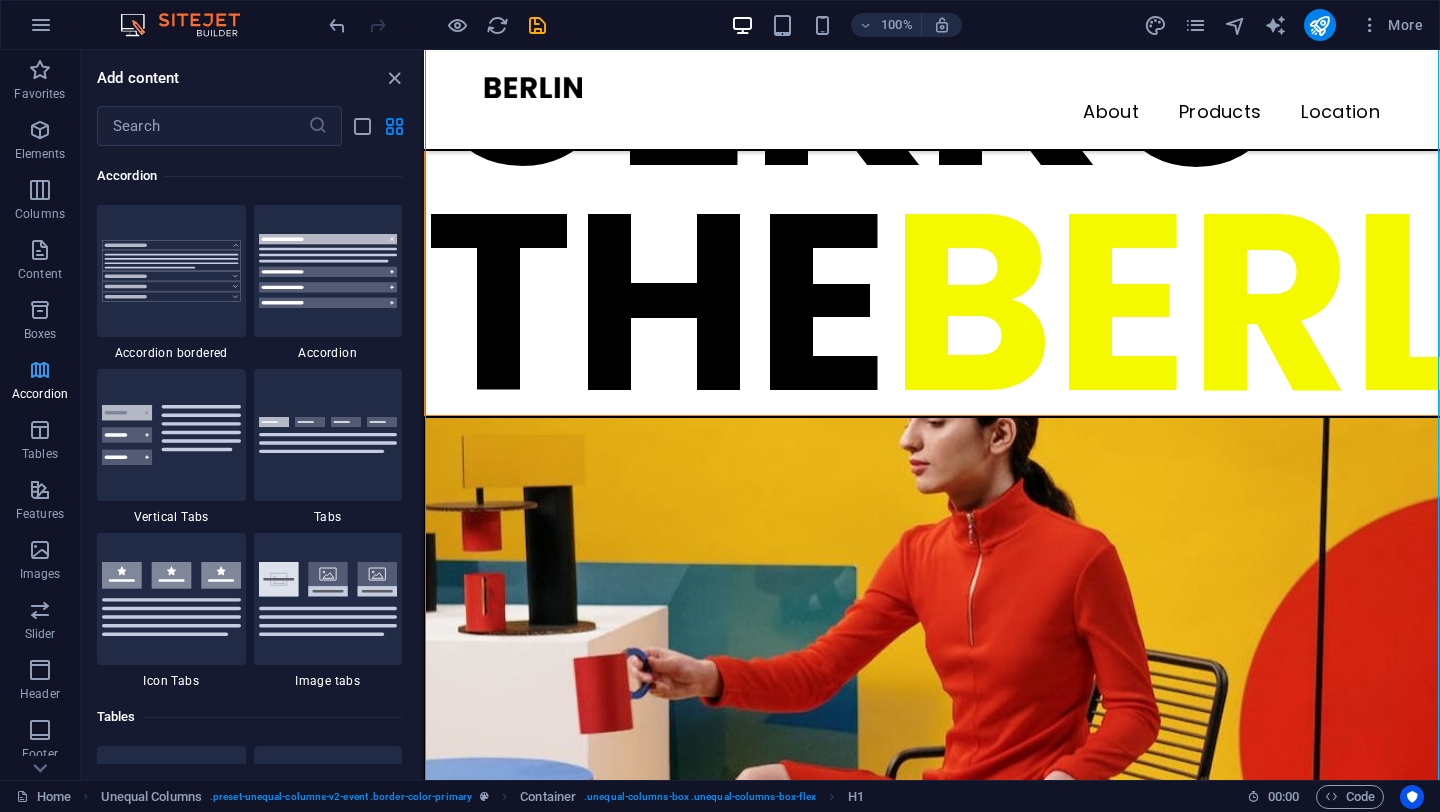scroll, scrollTop: 6385, scrollLeft: 0, axis: vertical 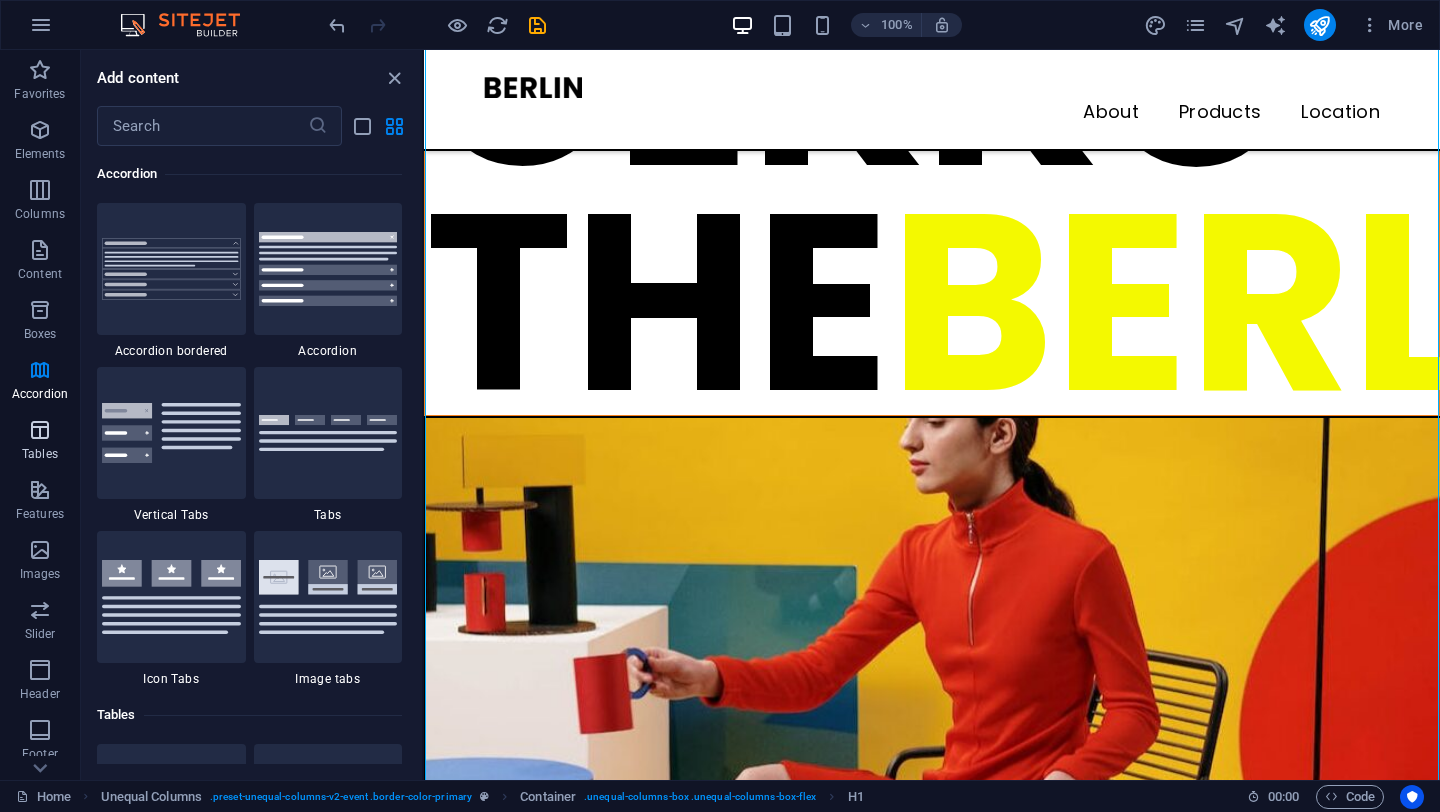 click on "Tables" at bounding box center [40, 454] 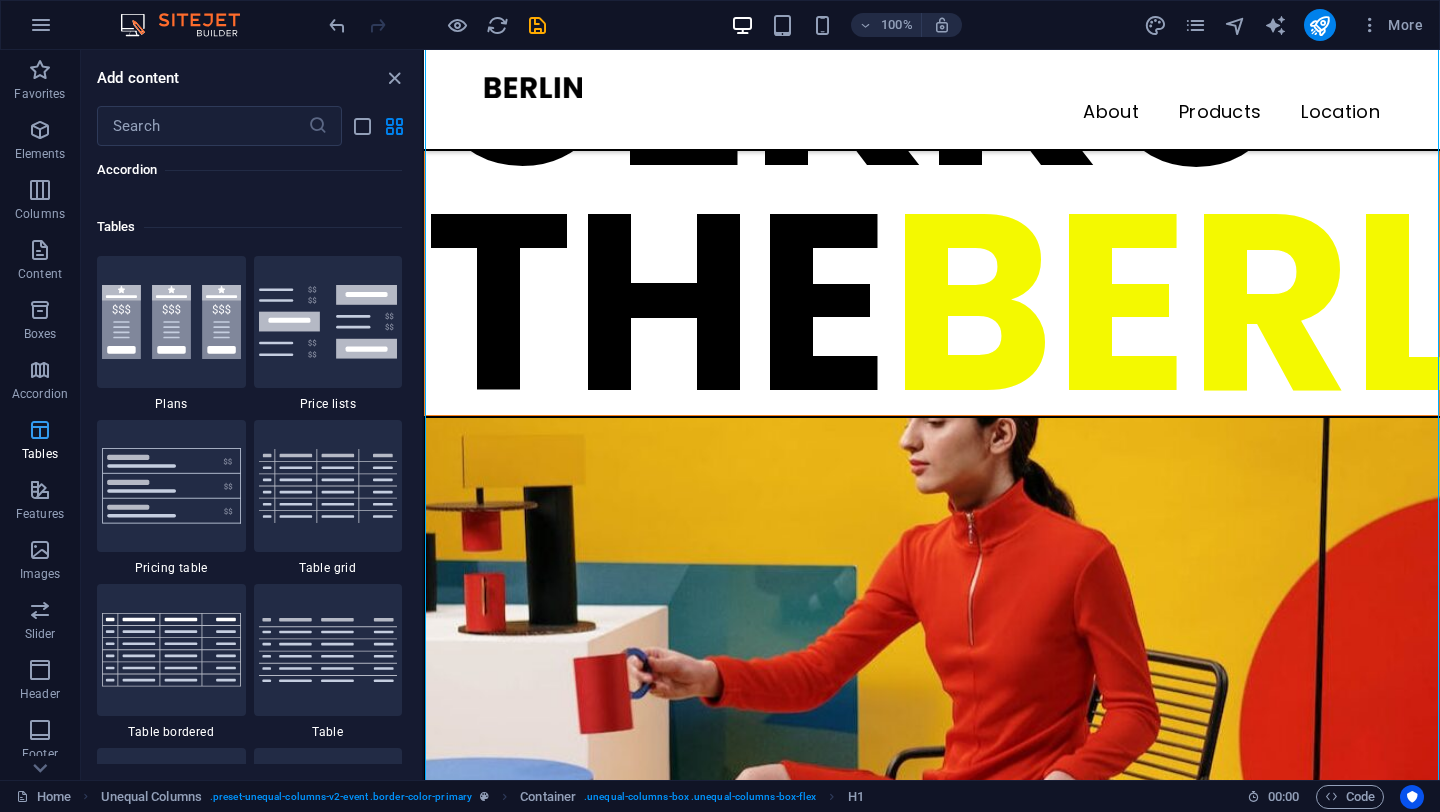 scroll, scrollTop: 6926, scrollLeft: 0, axis: vertical 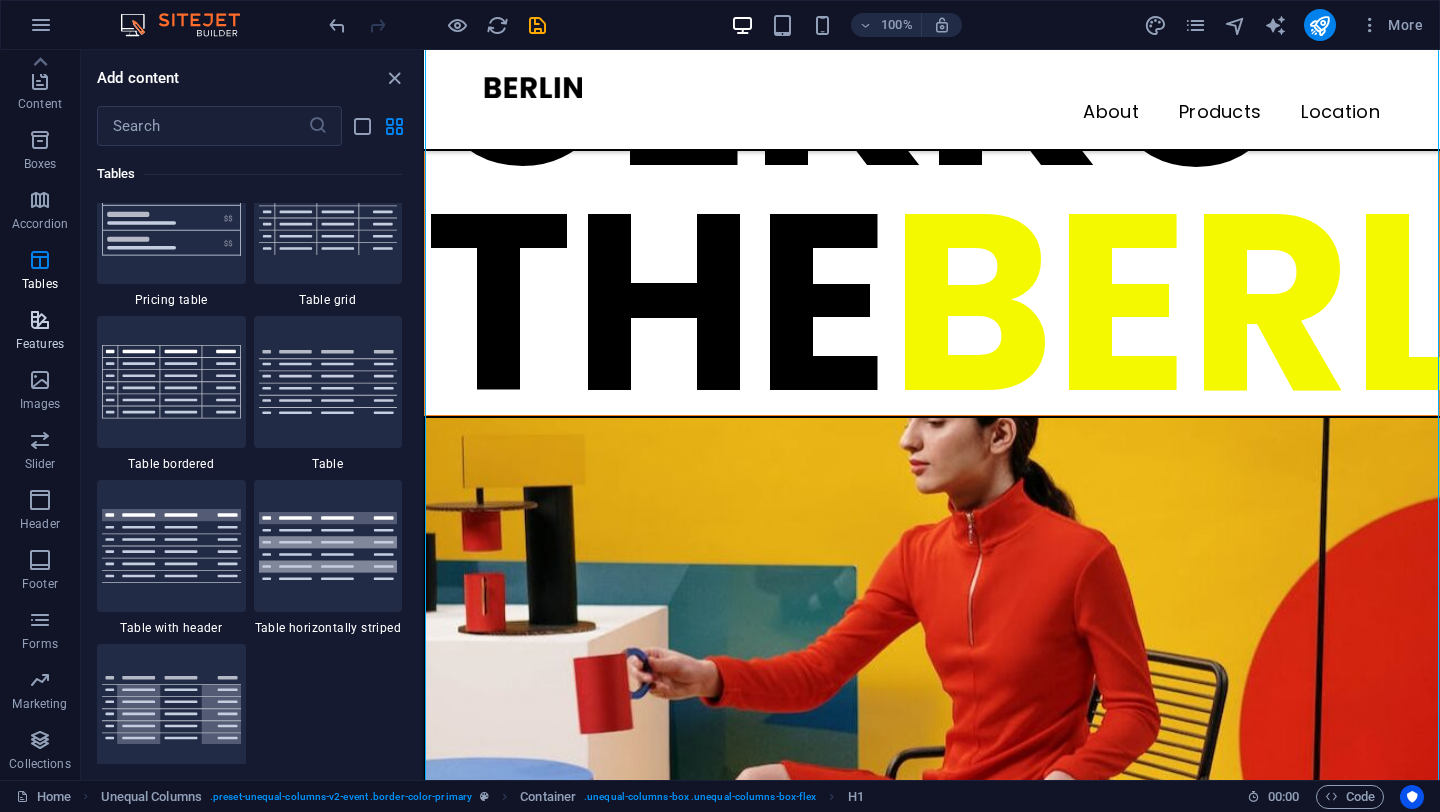 click on "Features" at bounding box center [40, 344] 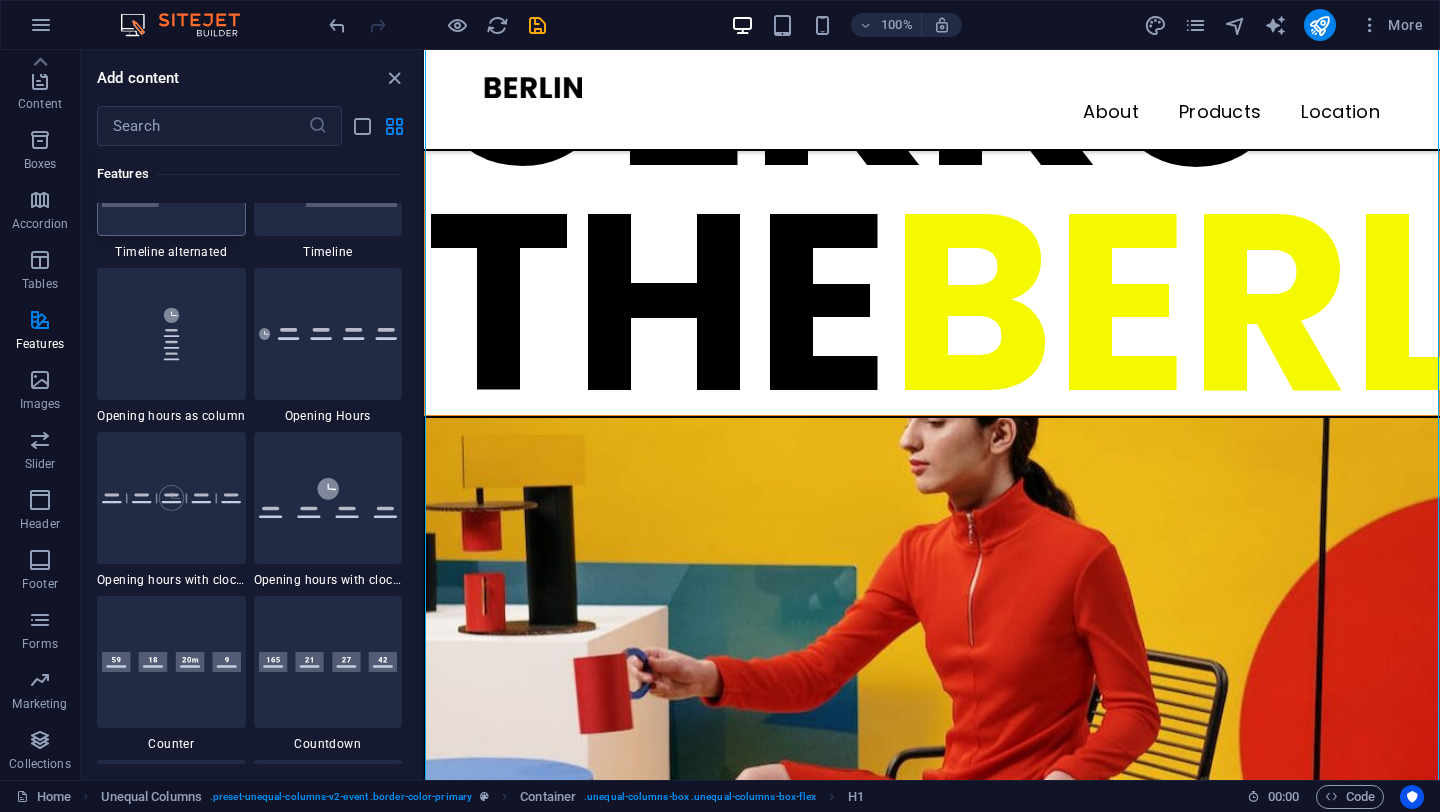 scroll, scrollTop: 8549, scrollLeft: 0, axis: vertical 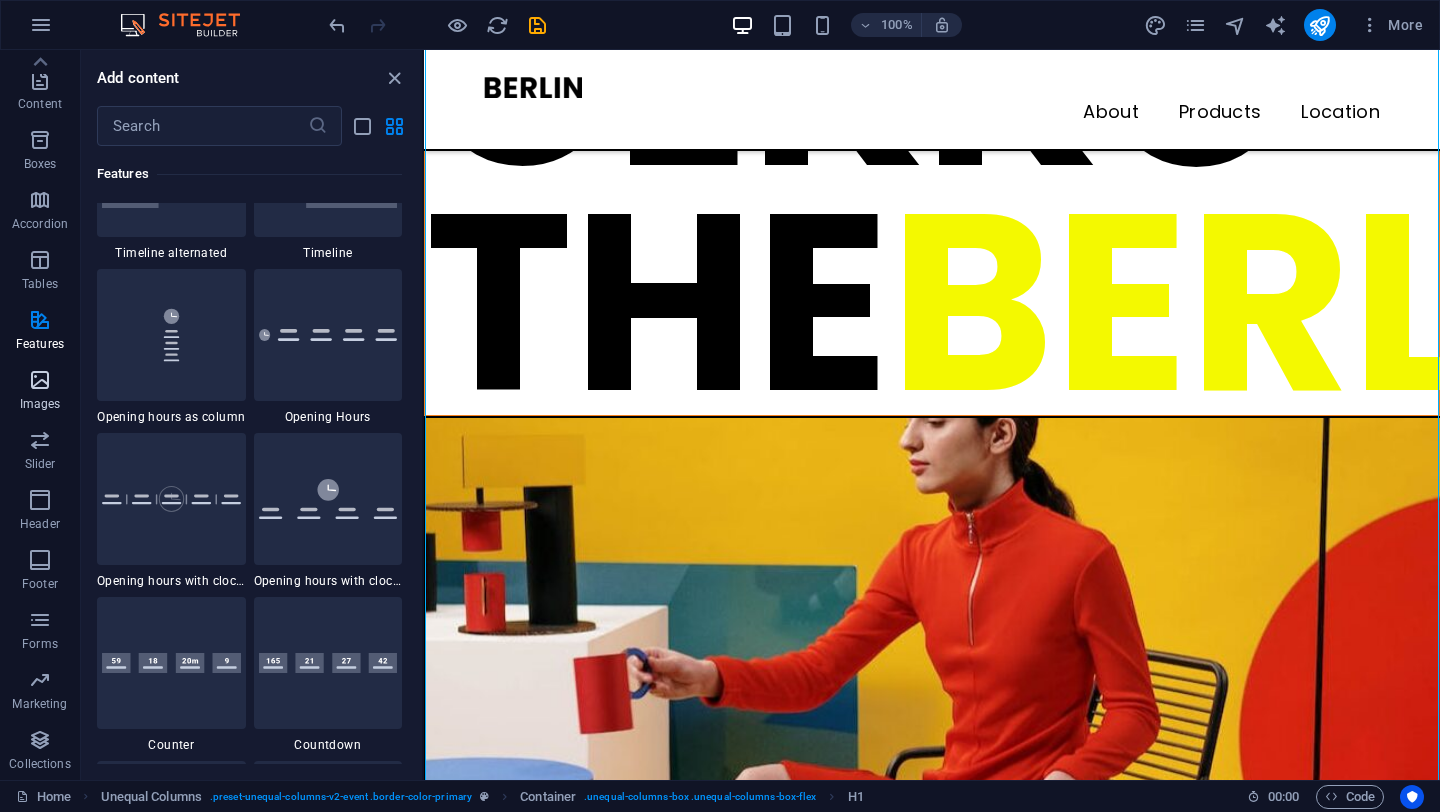 click on "Images" at bounding box center (40, 392) 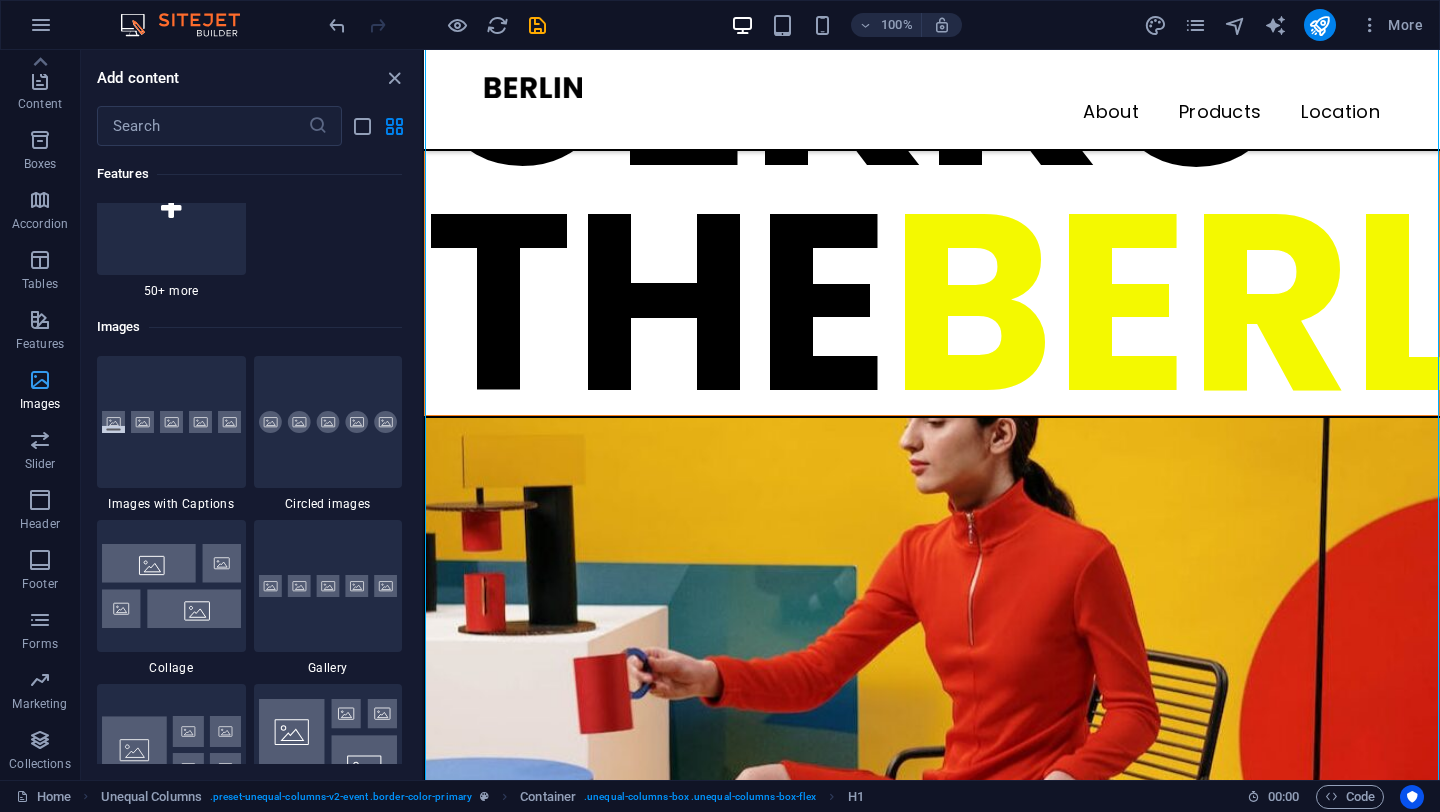 scroll, scrollTop: 10140, scrollLeft: 0, axis: vertical 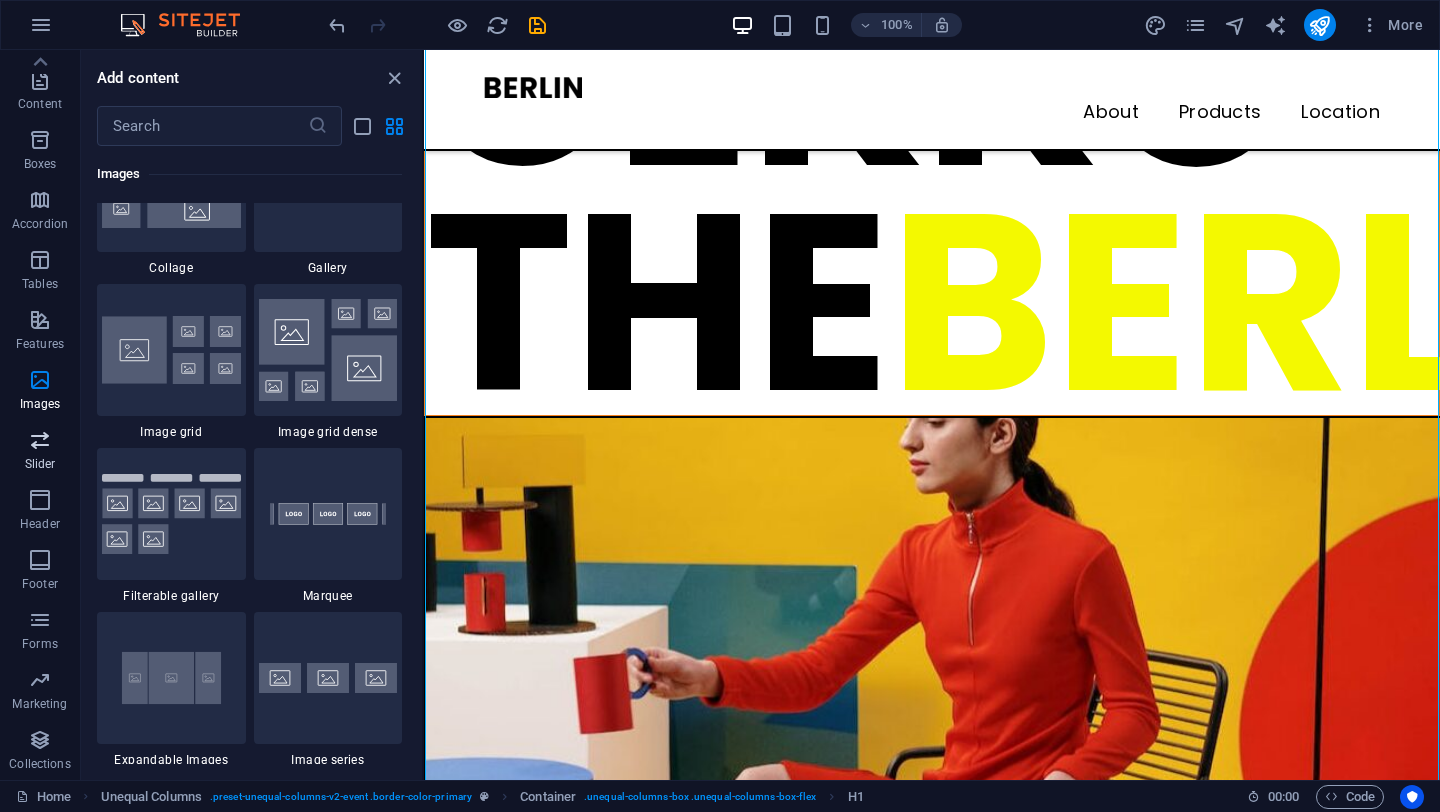click at bounding box center [40, 440] 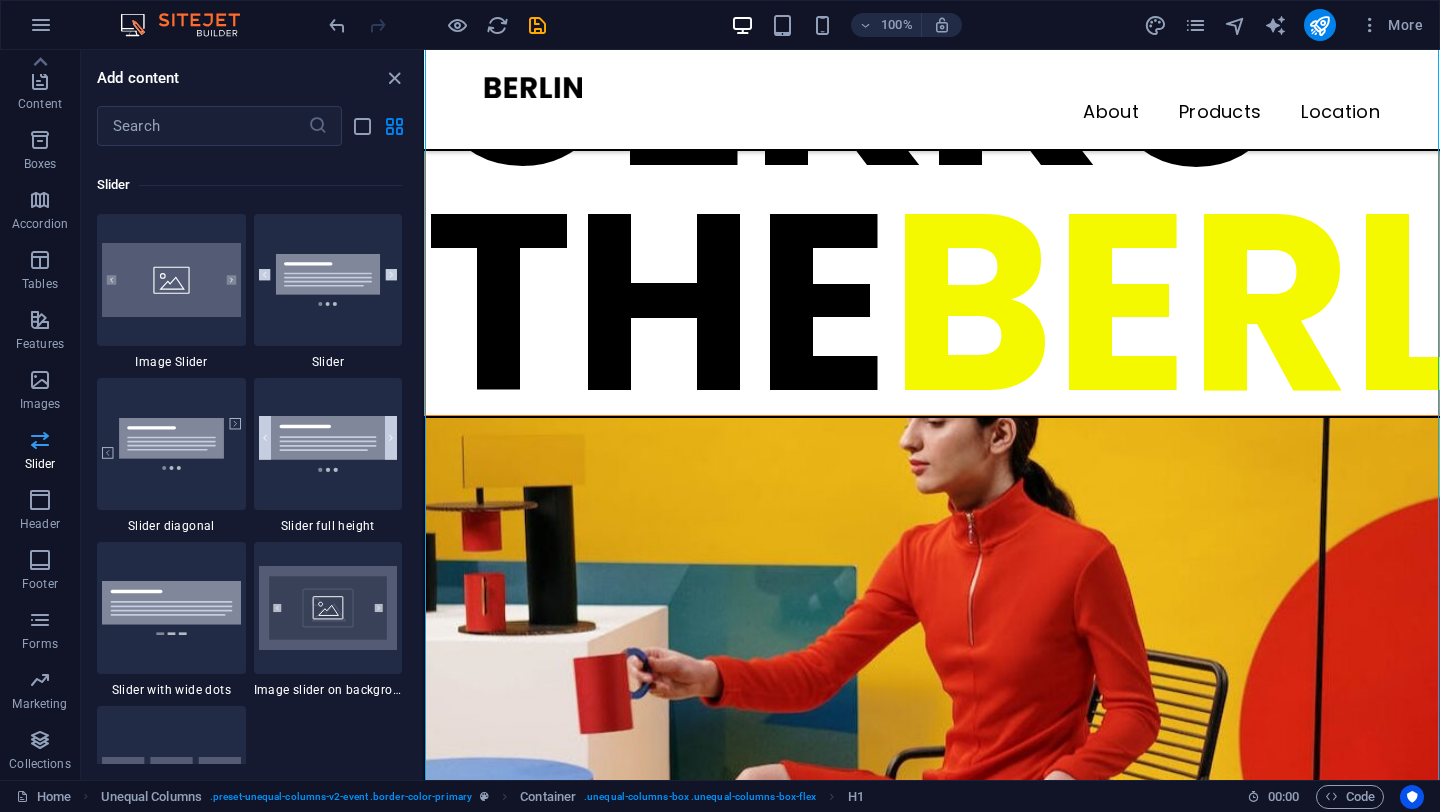 scroll, scrollTop: 11337, scrollLeft: 0, axis: vertical 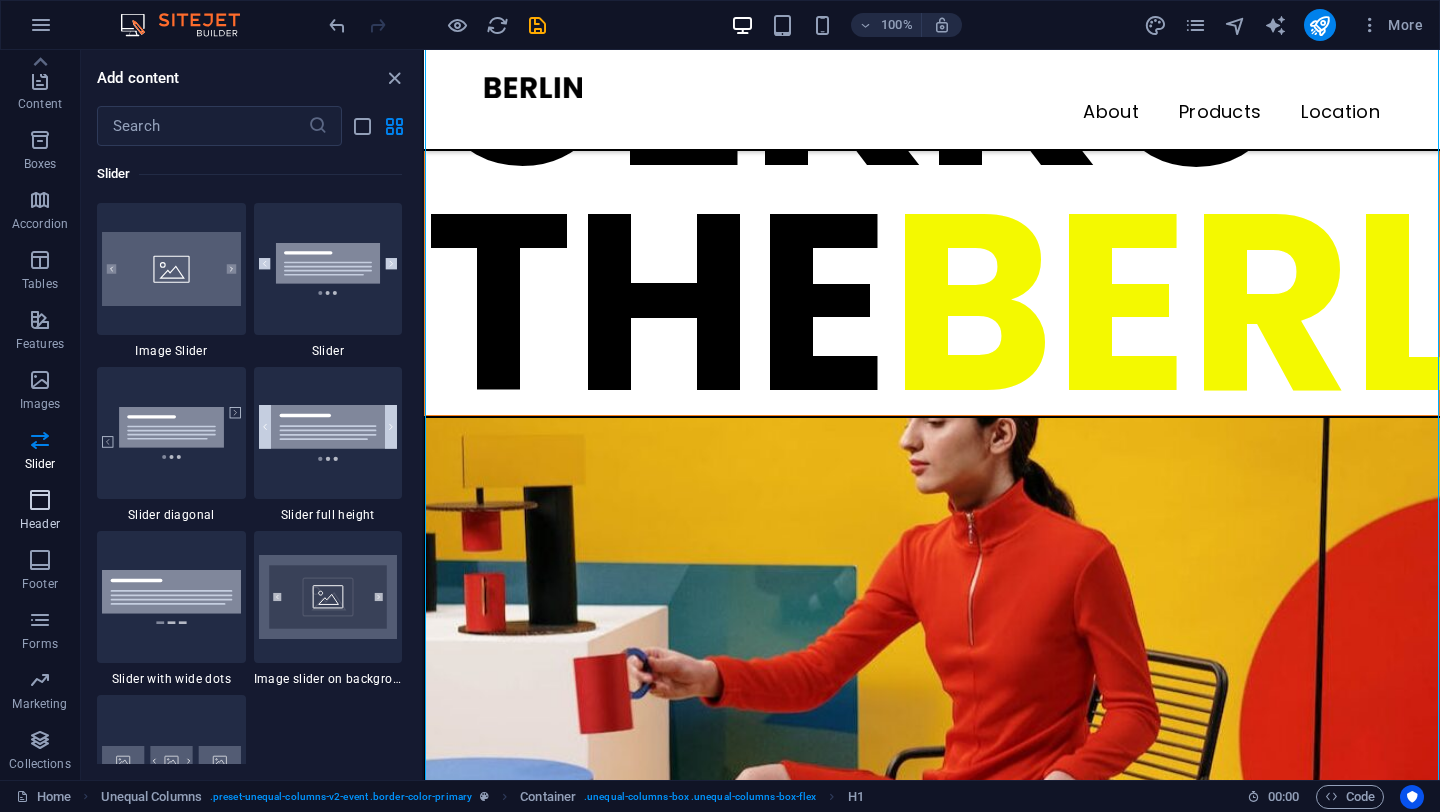 click on "Header" at bounding box center [40, 524] 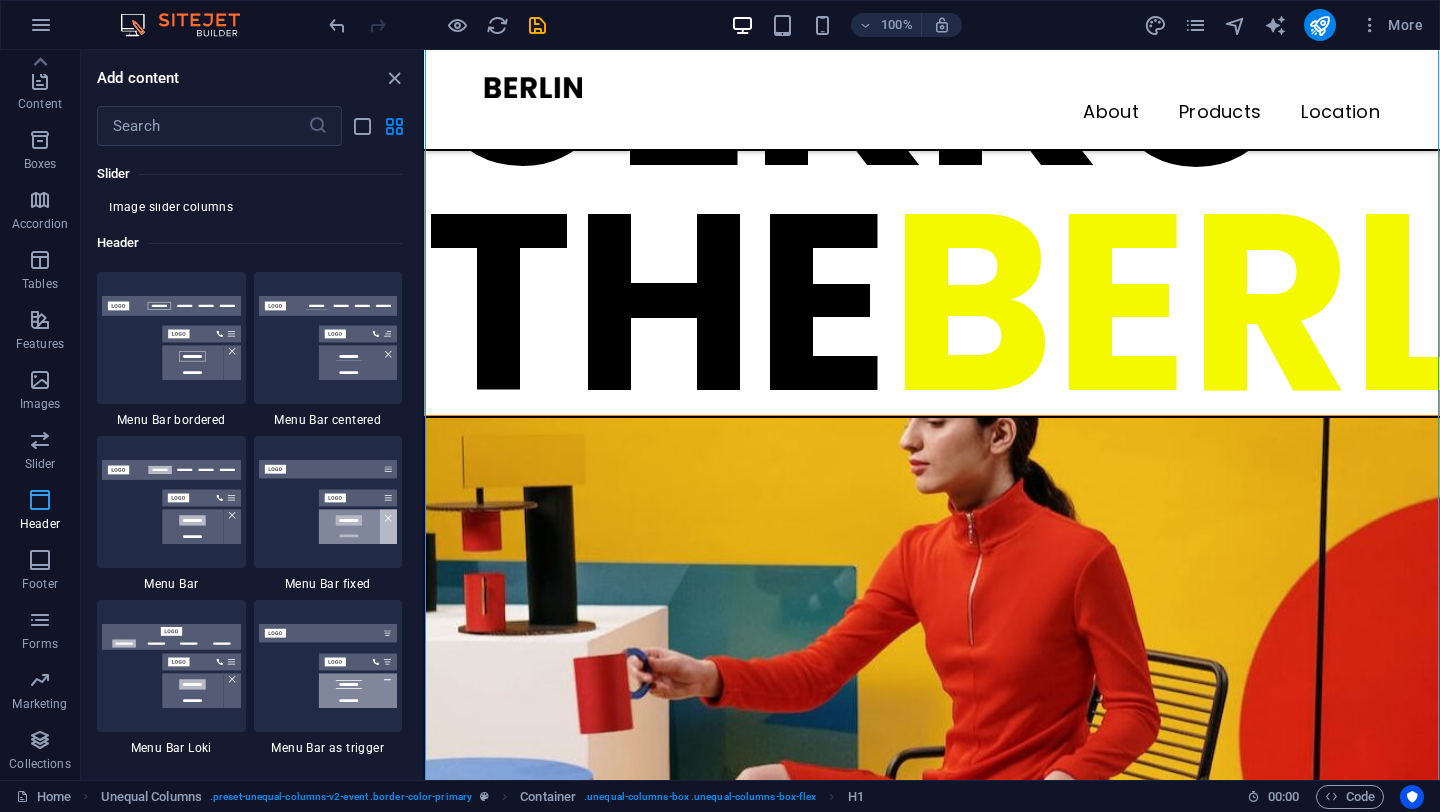 scroll, scrollTop: 12042, scrollLeft: 0, axis: vertical 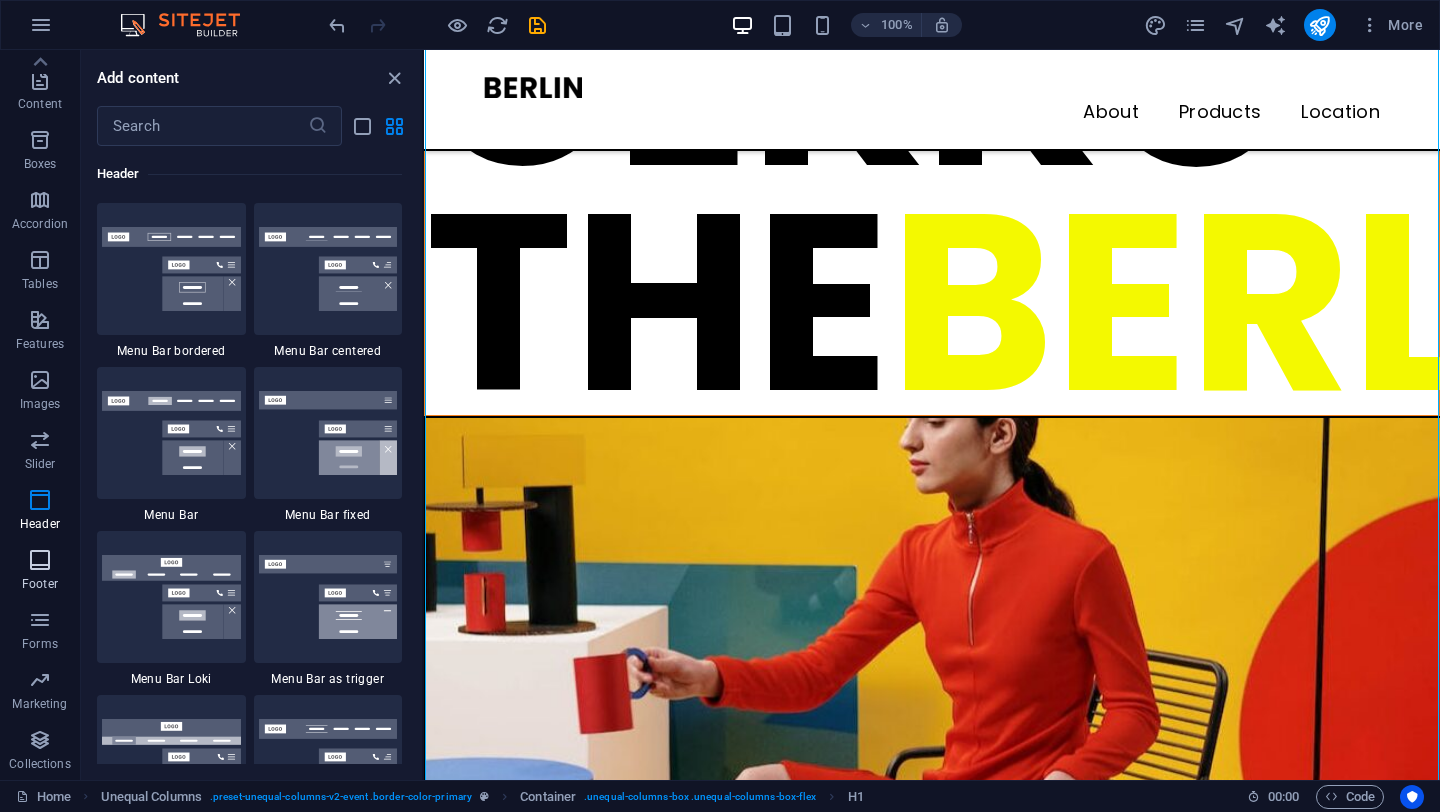 click on "Footer" at bounding box center (40, 572) 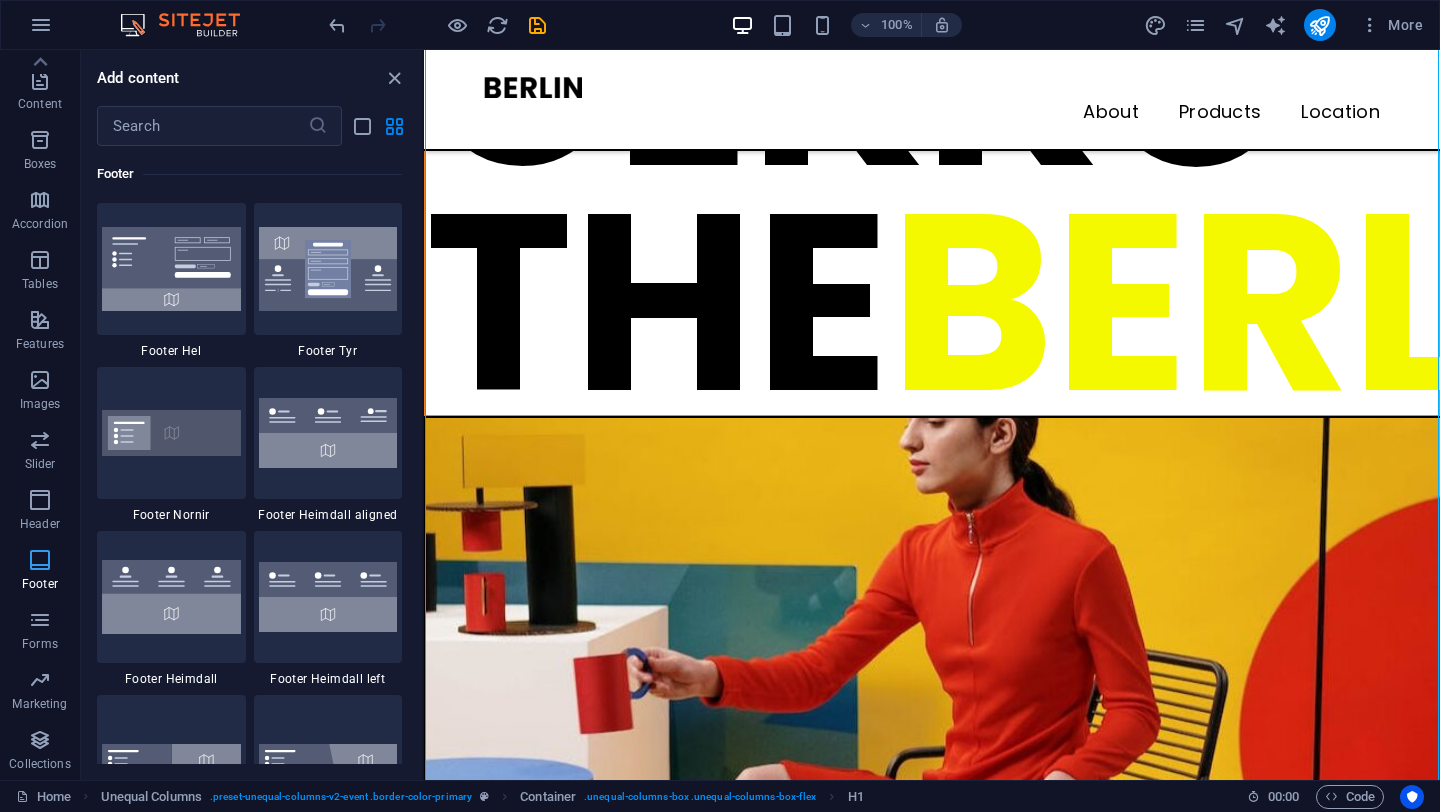 scroll, scrollTop: 13239, scrollLeft: 0, axis: vertical 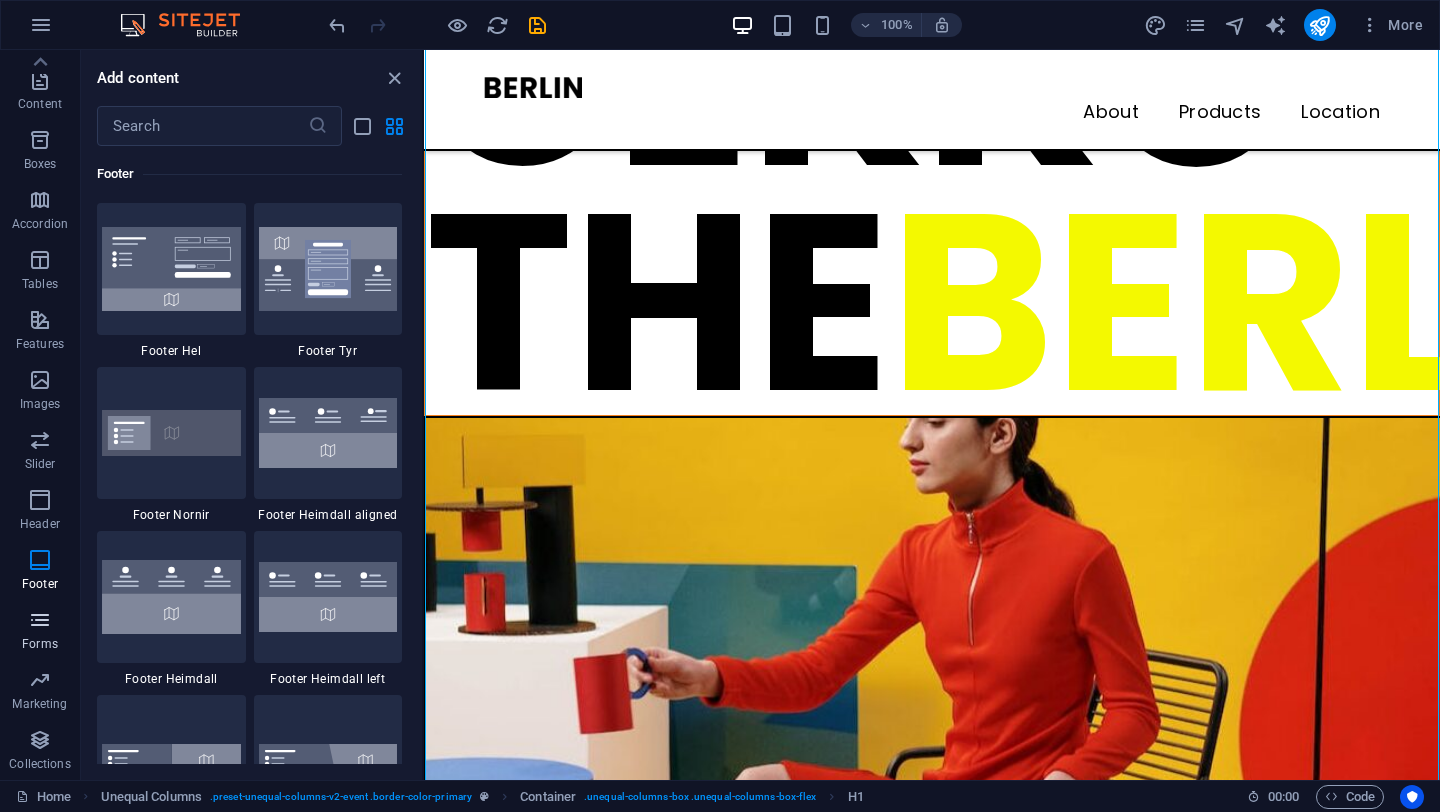 click on "Forms" at bounding box center [40, 644] 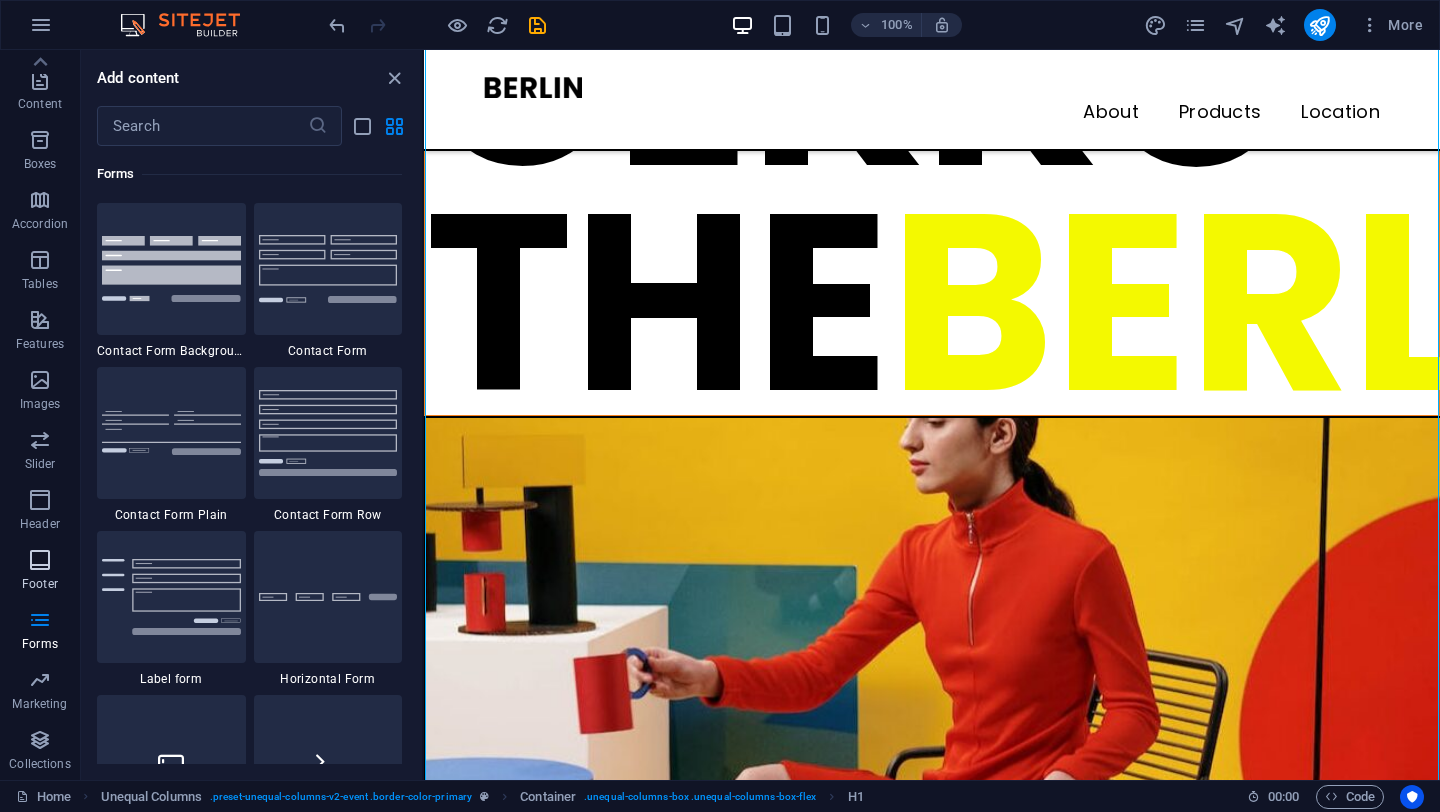 click on "Footer" at bounding box center (40, 584) 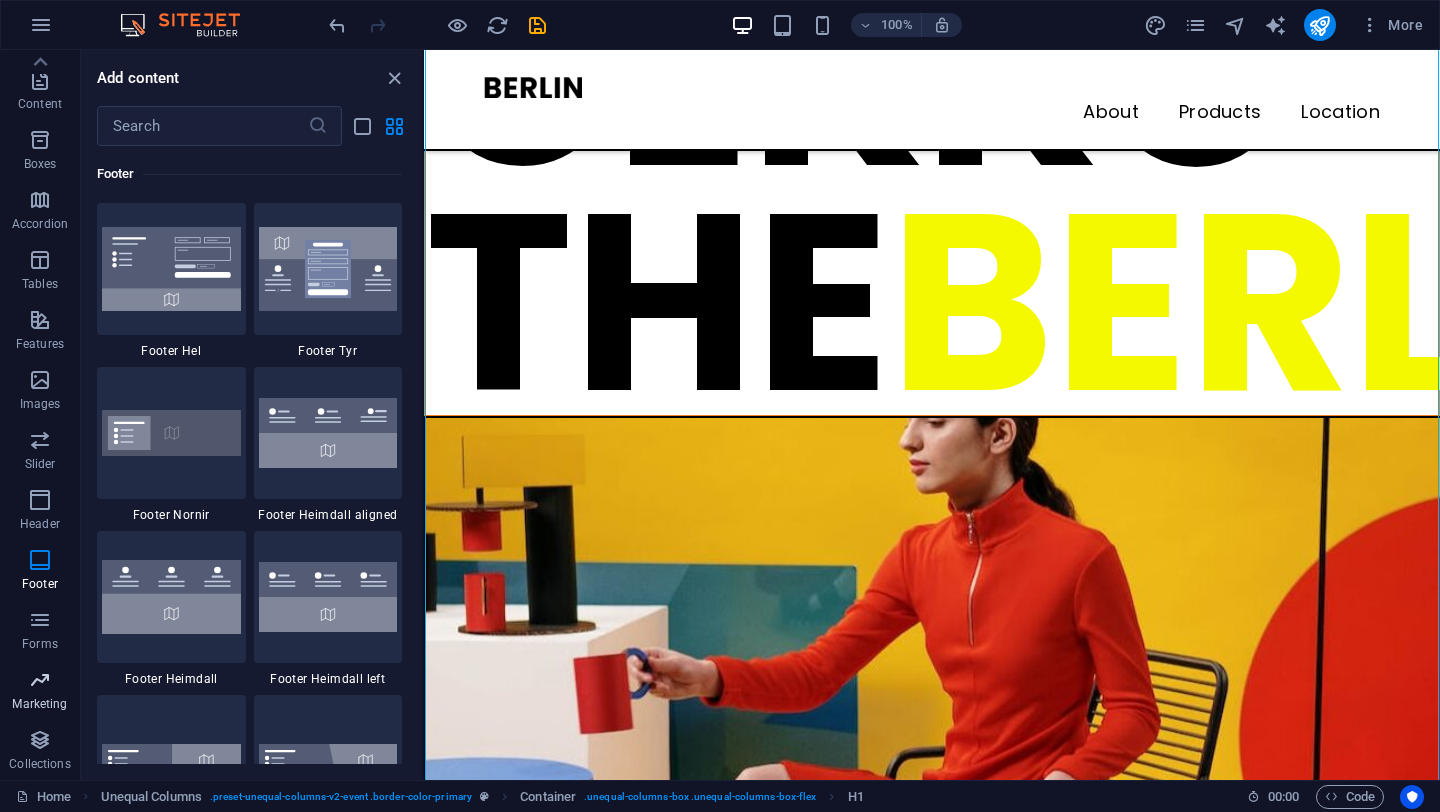 click at bounding box center (40, 680) 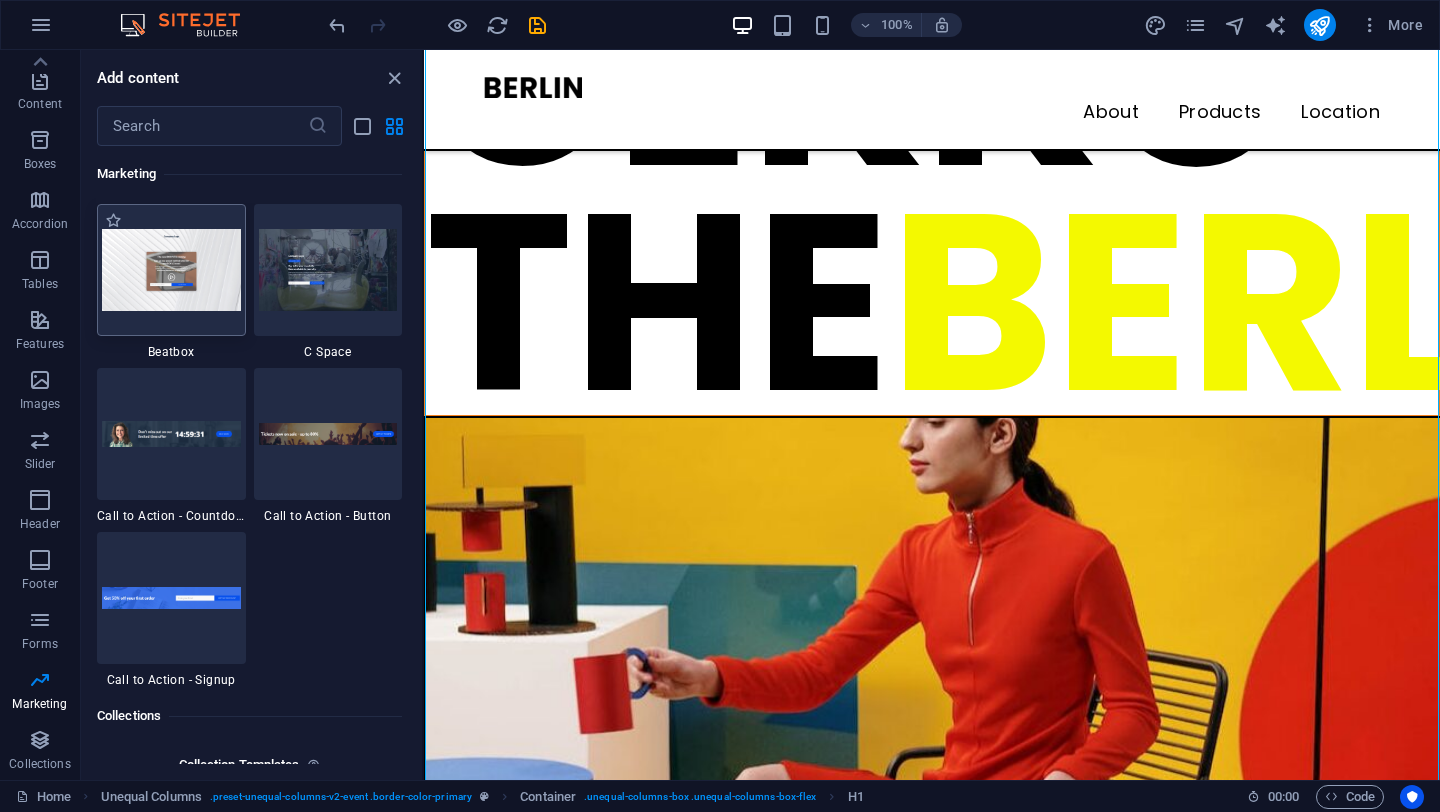 scroll, scrollTop: 17606, scrollLeft: 0, axis: vertical 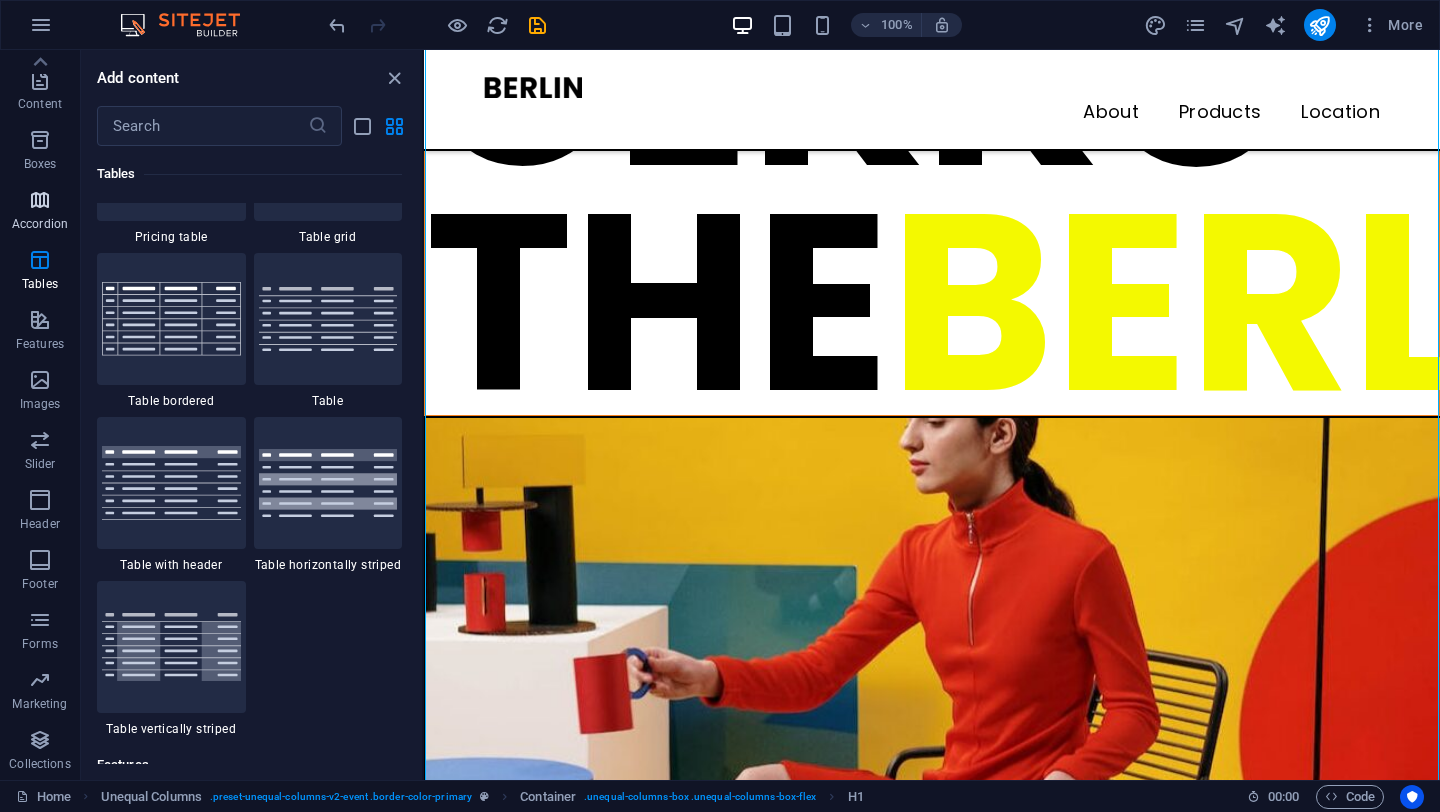 click at bounding box center (40, 200) 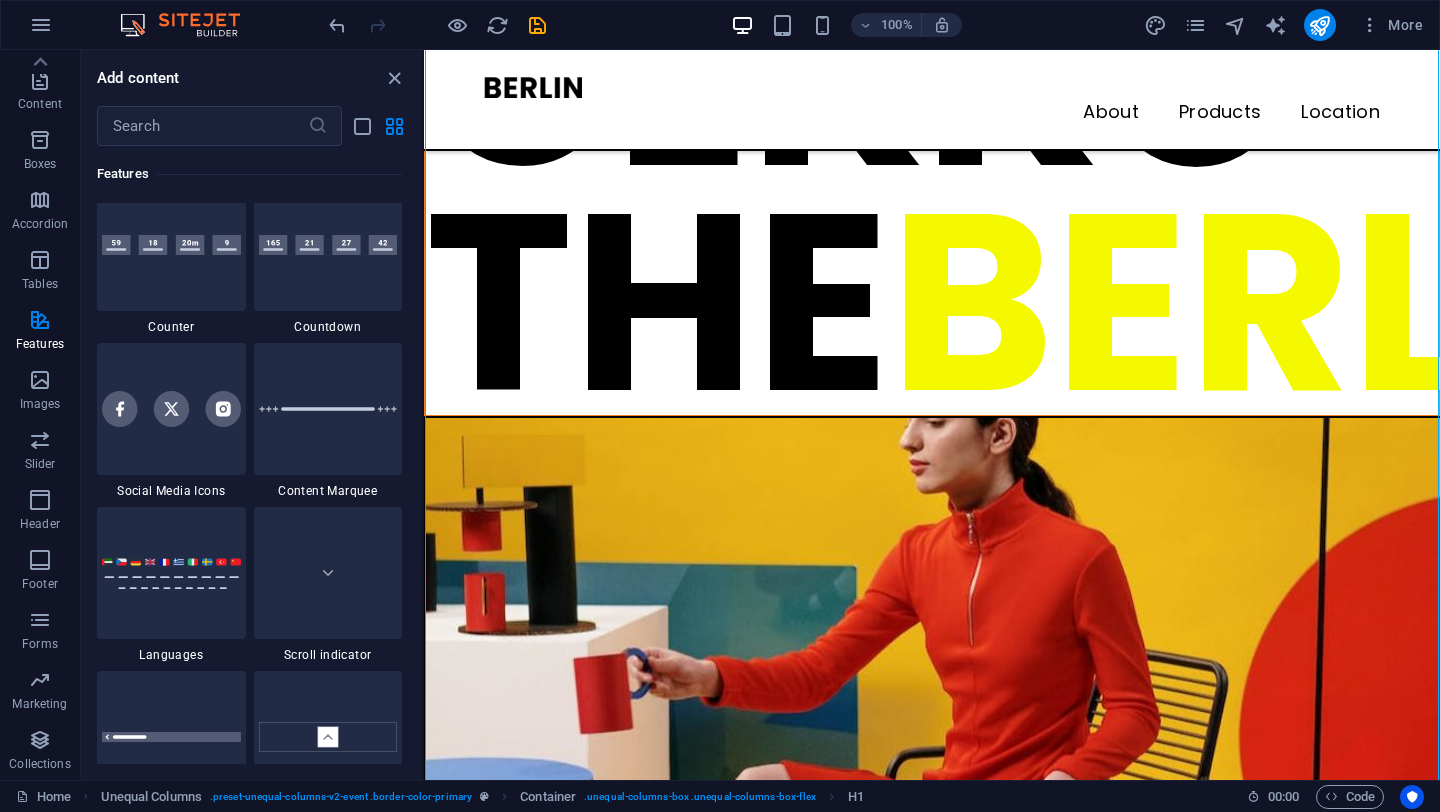 scroll, scrollTop: 8996, scrollLeft: 0, axis: vertical 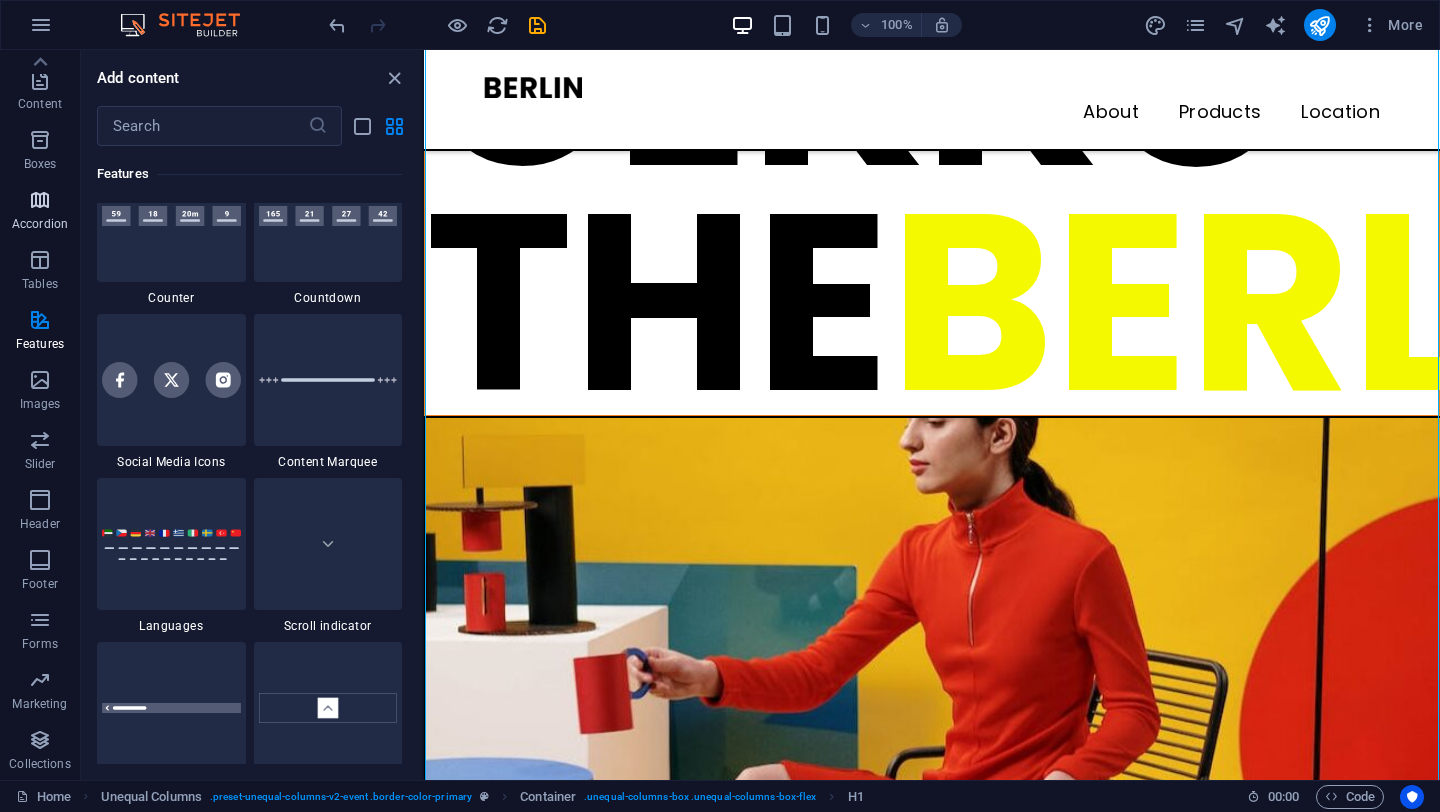 click on "Accordion" at bounding box center [40, 224] 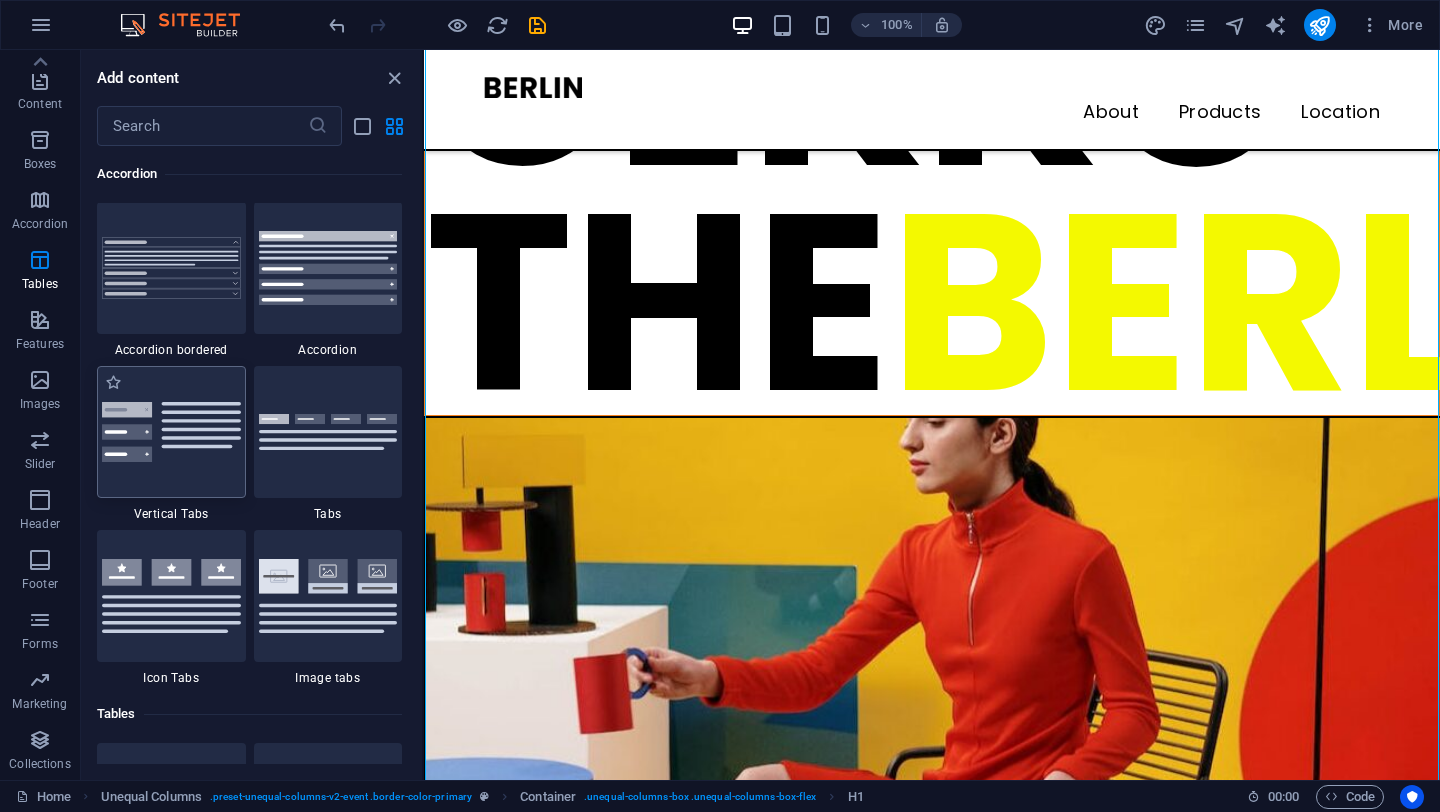 scroll, scrollTop: 6385, scrollLeft: 0, axis: vertical 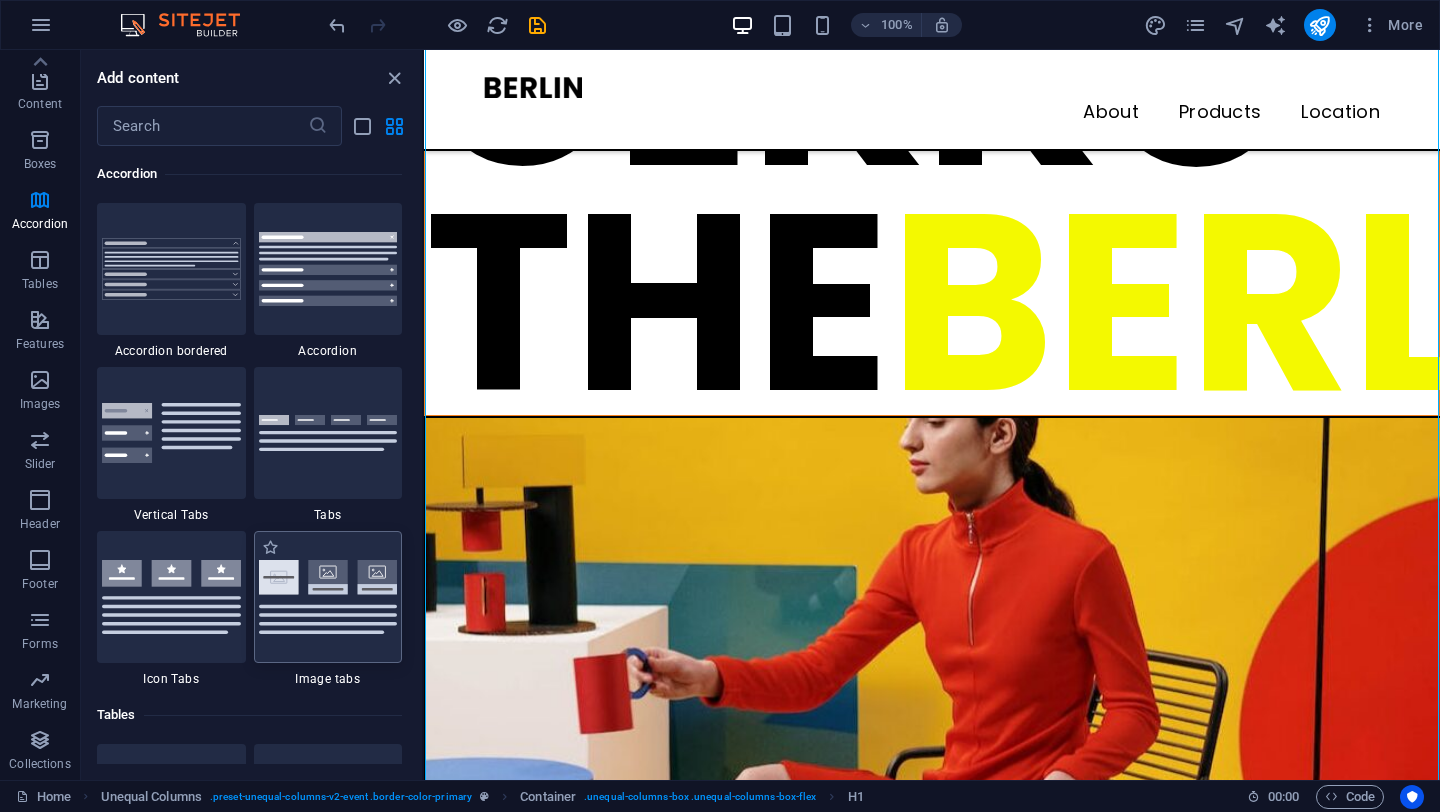 click at bounding box center [328, 597] 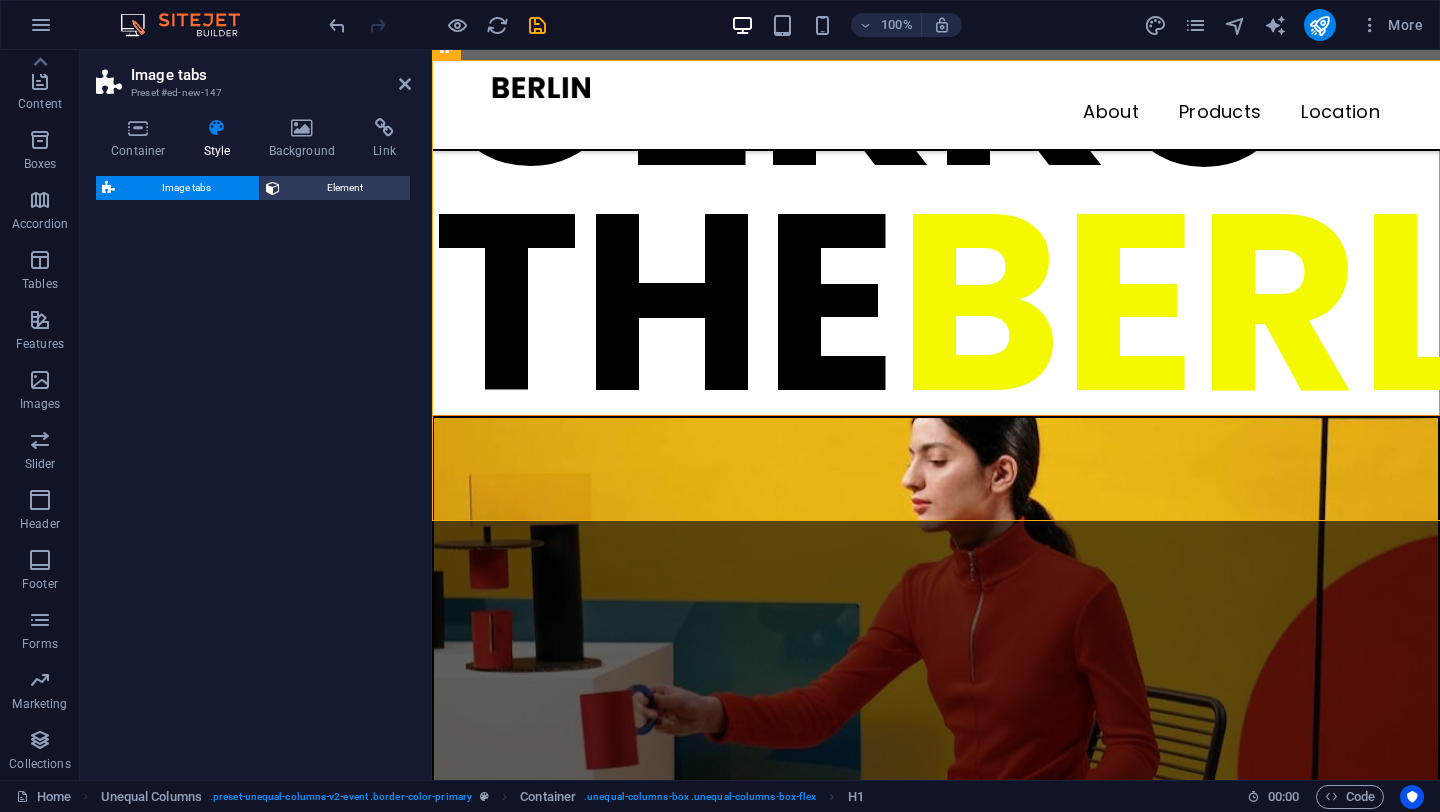 scroll, scrollTop: 1770, scrollLeft: 0, axis: vertical 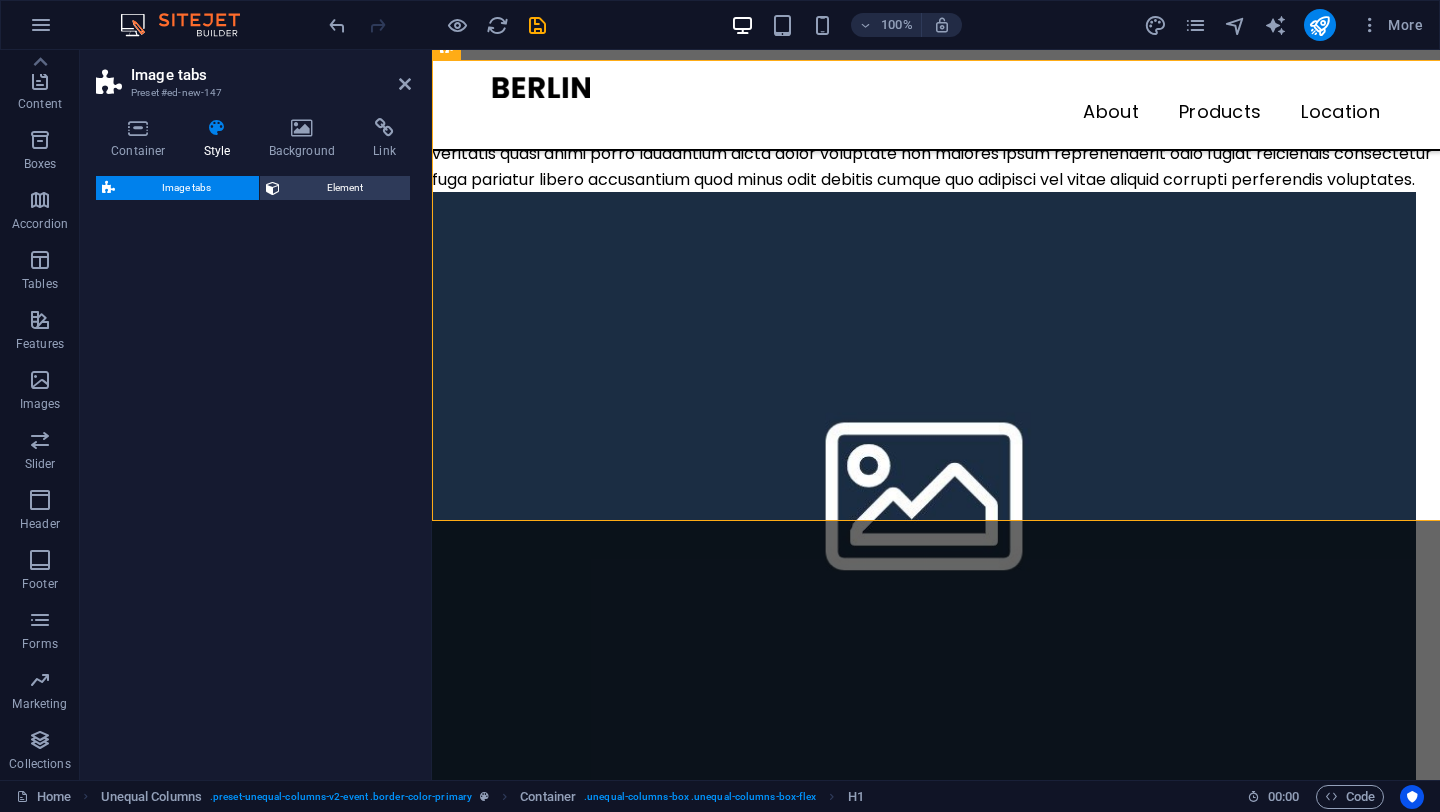 select on "rem" 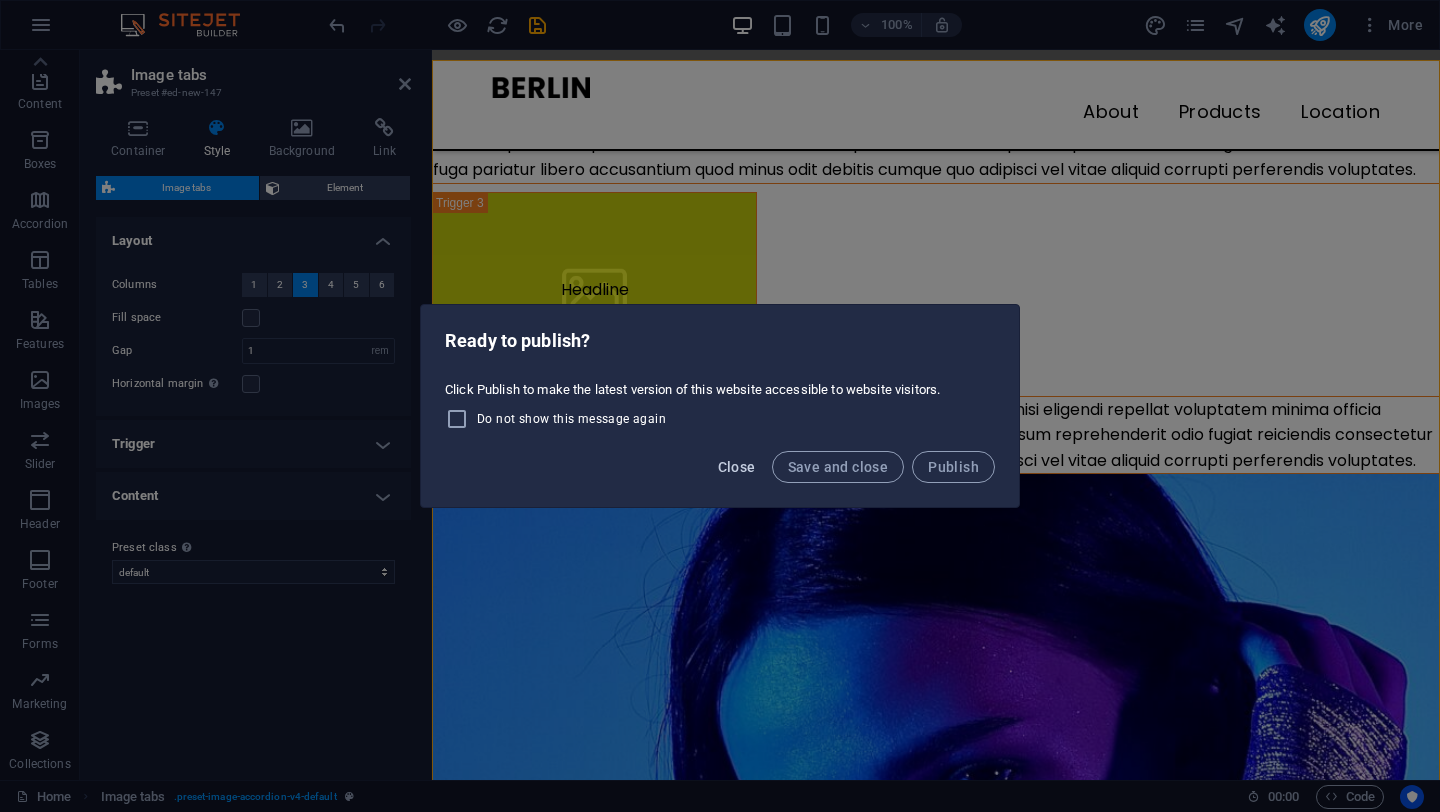 click on "Close" at bounding box center (737, 467) 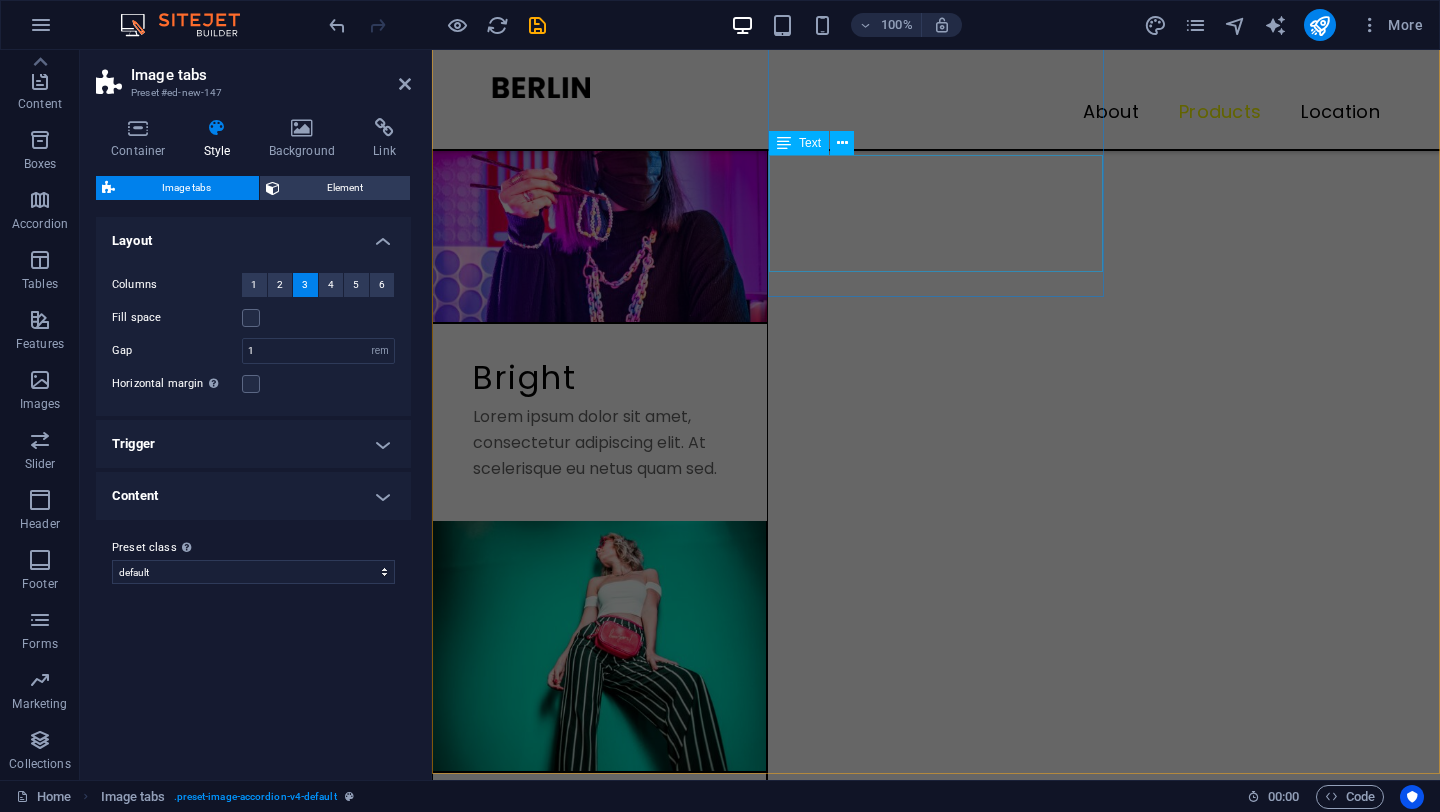 scroll, scrollTop: 3506, scrollLeft: 0, axis: vertical 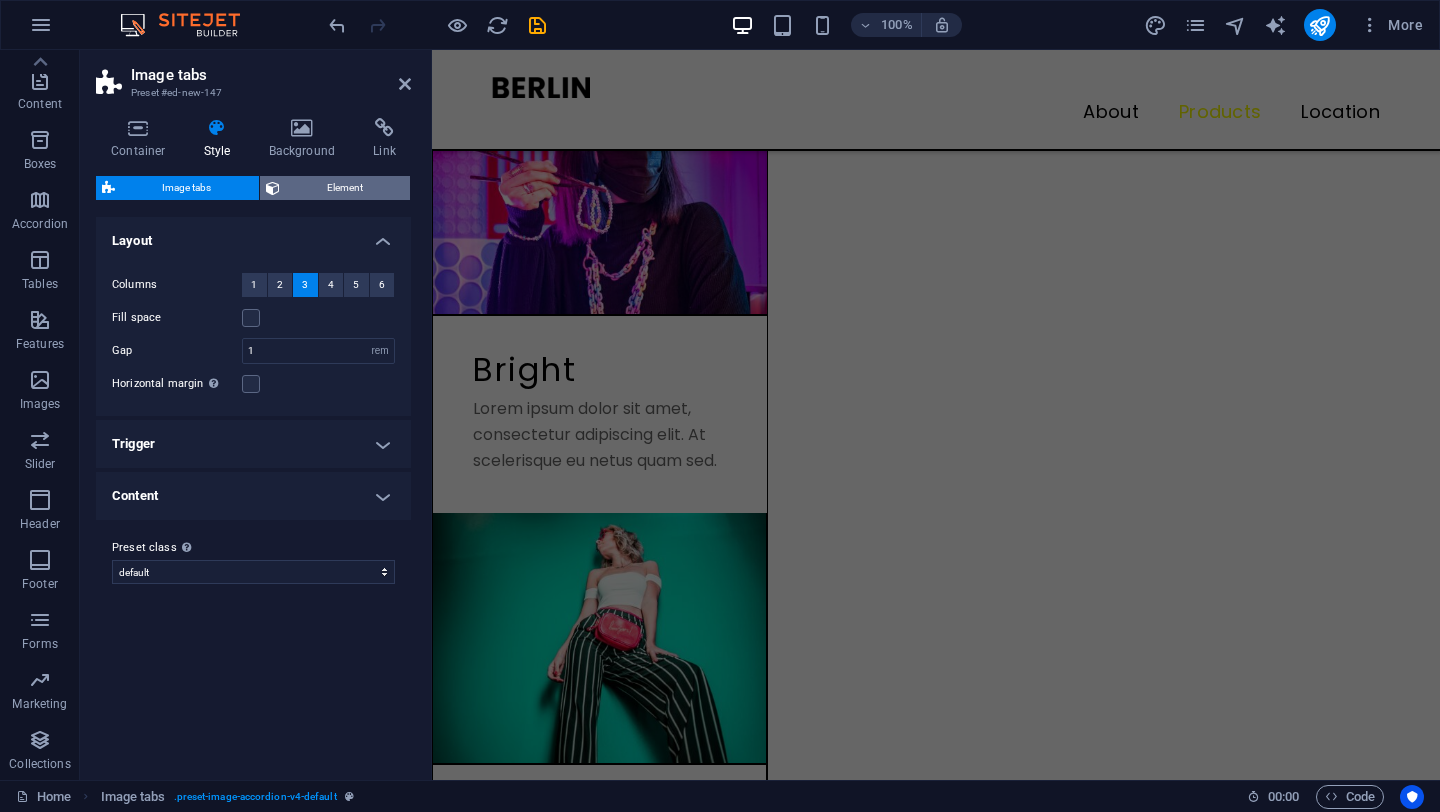 click on "Element" at bounding box center (335, 188) 